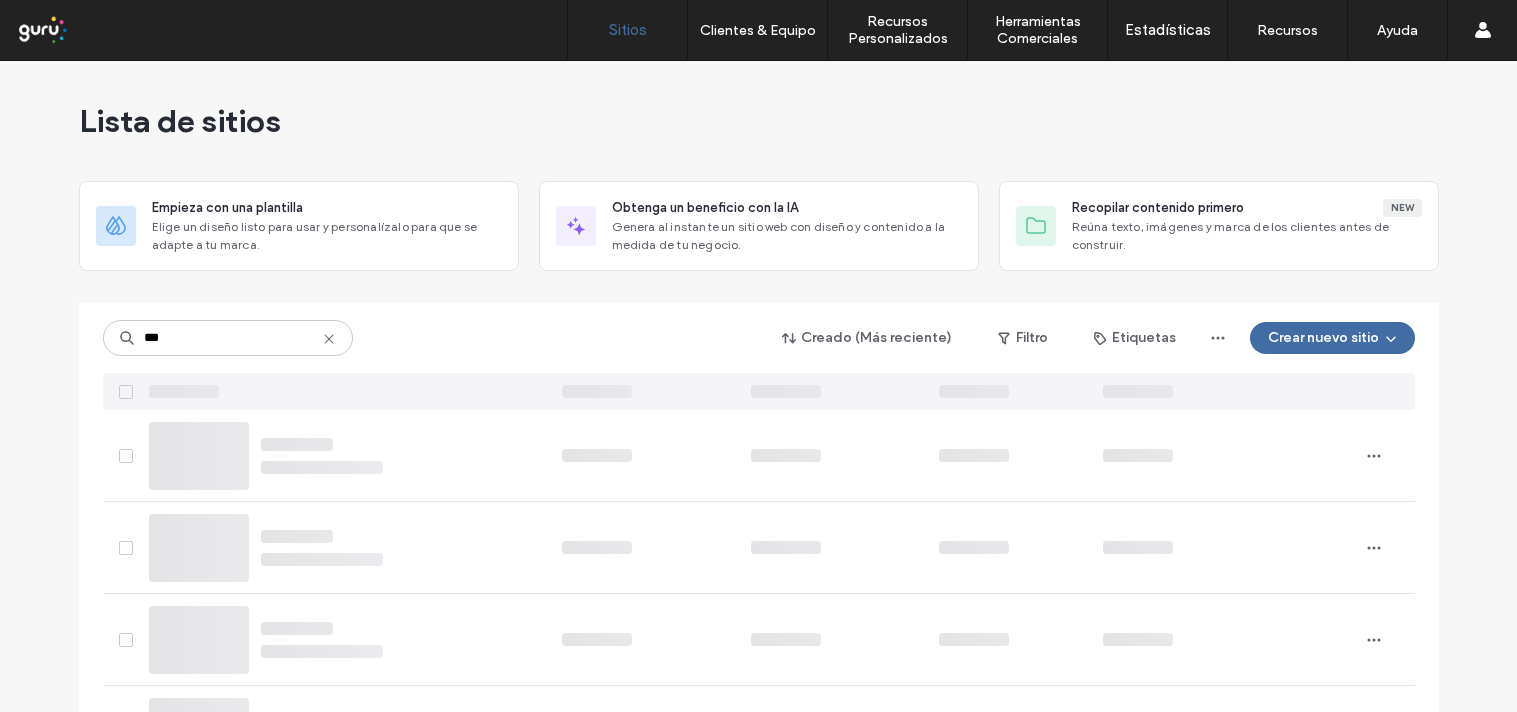 scroll, scrollTop: 0, scrollLeft: 0, axis: both 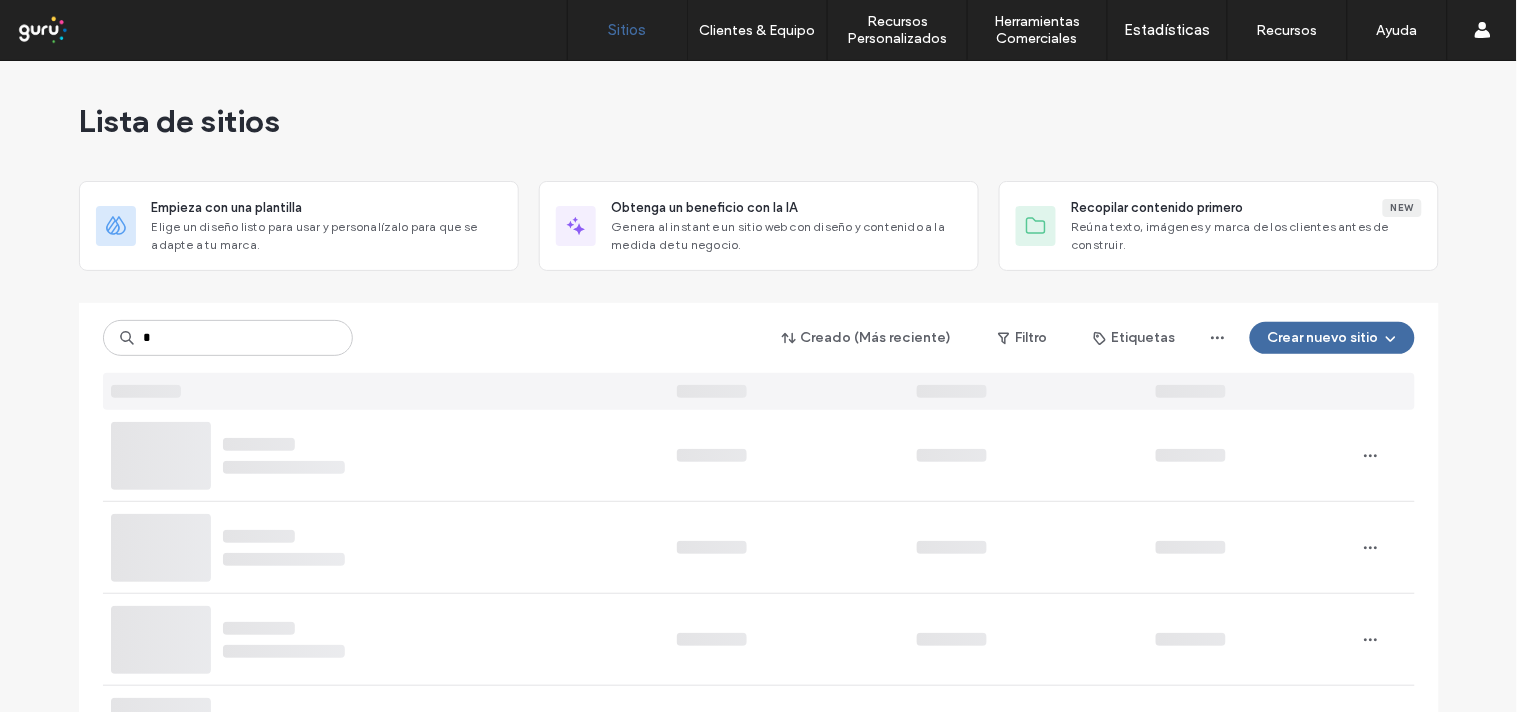 type on "*" 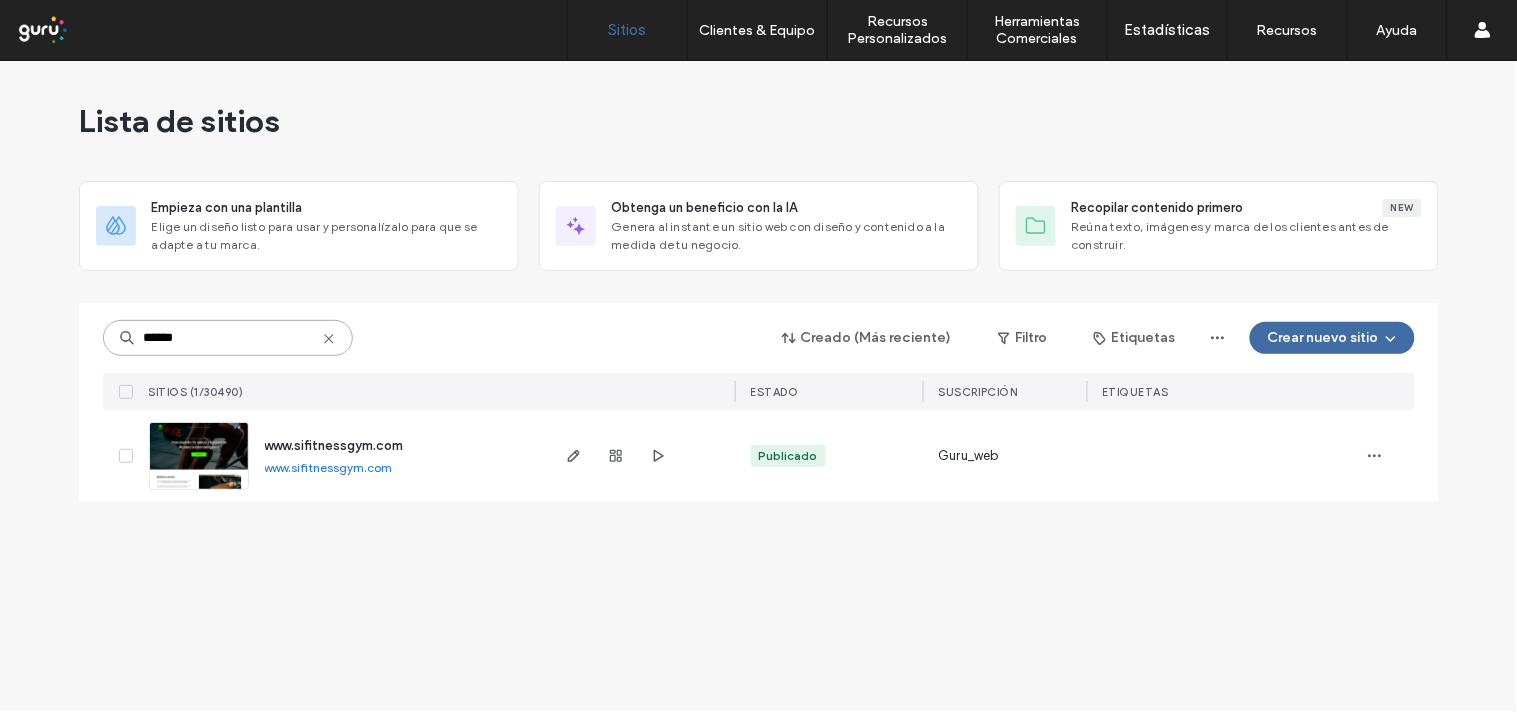 type on "******" 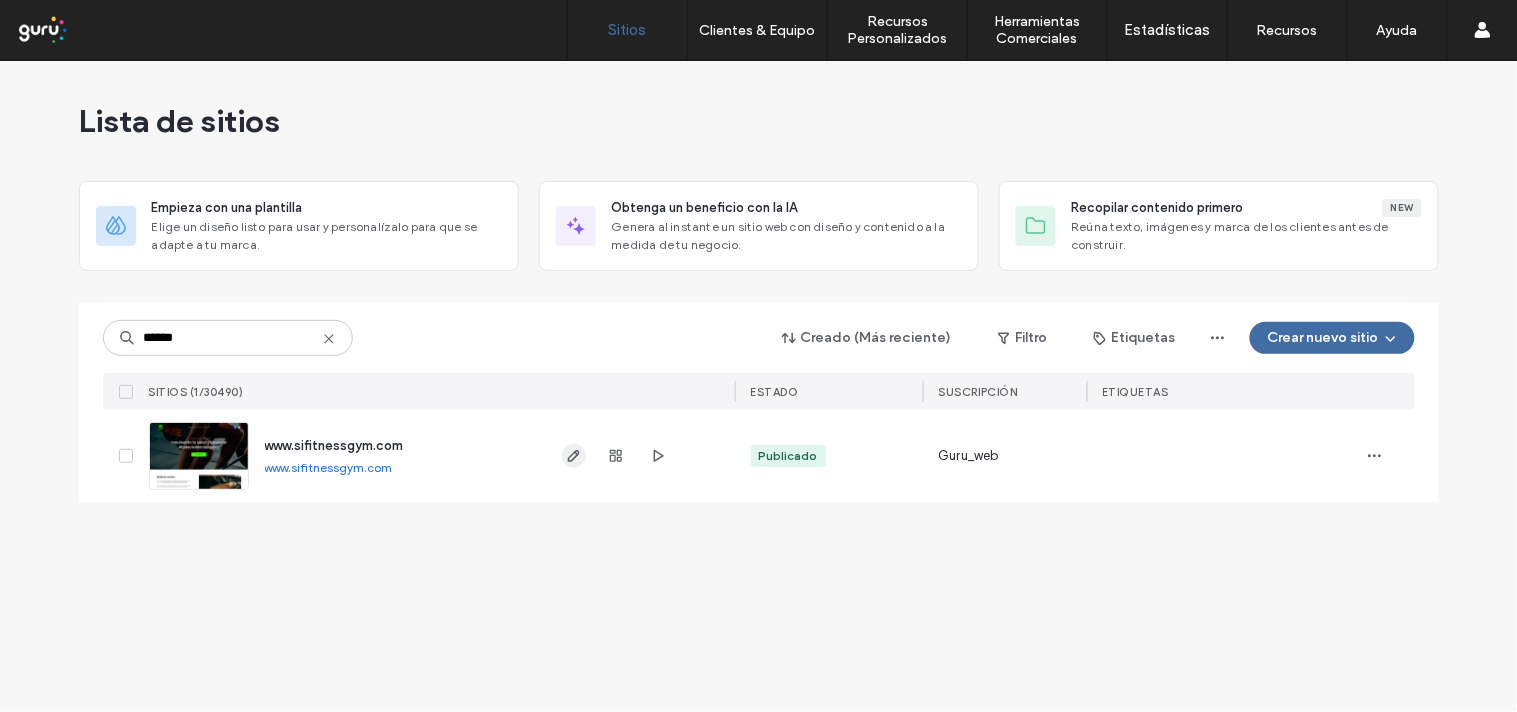 click at bounding box center (574, 456) 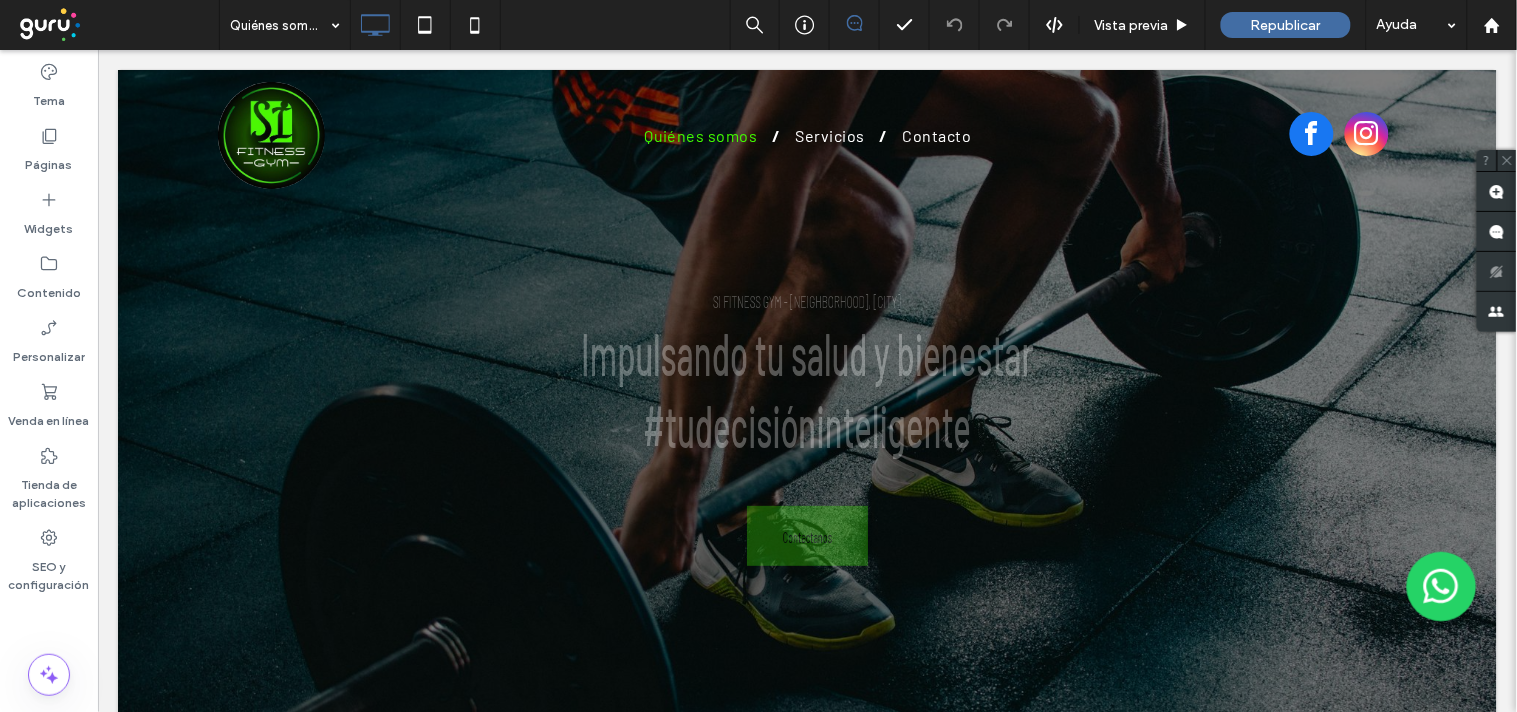 scroll, scrollTop: 0, scrollLeft: 0, axis: both 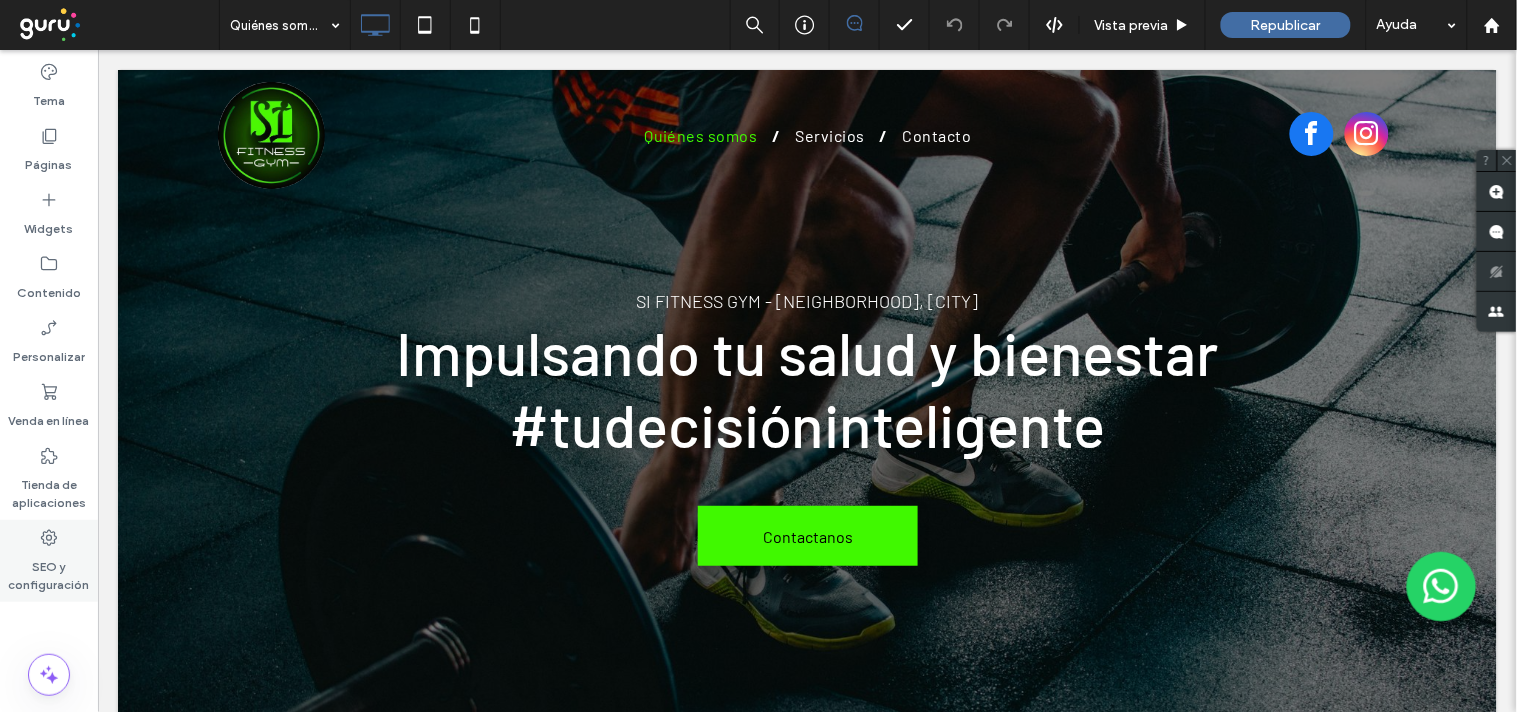 click on "SEO y configuración" at bounding box center (49, 571) 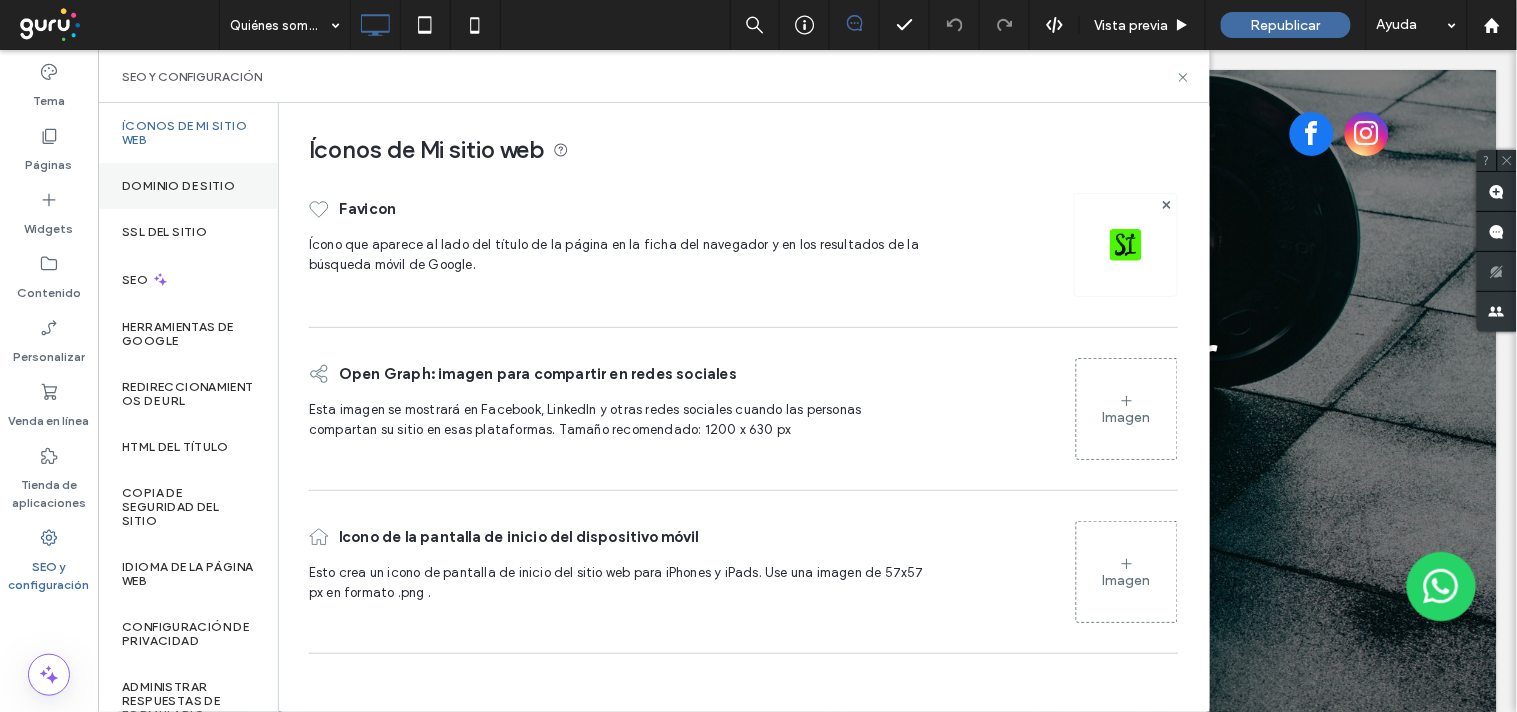 click on "Dominio de sitio" at bounding box center [188, 186] 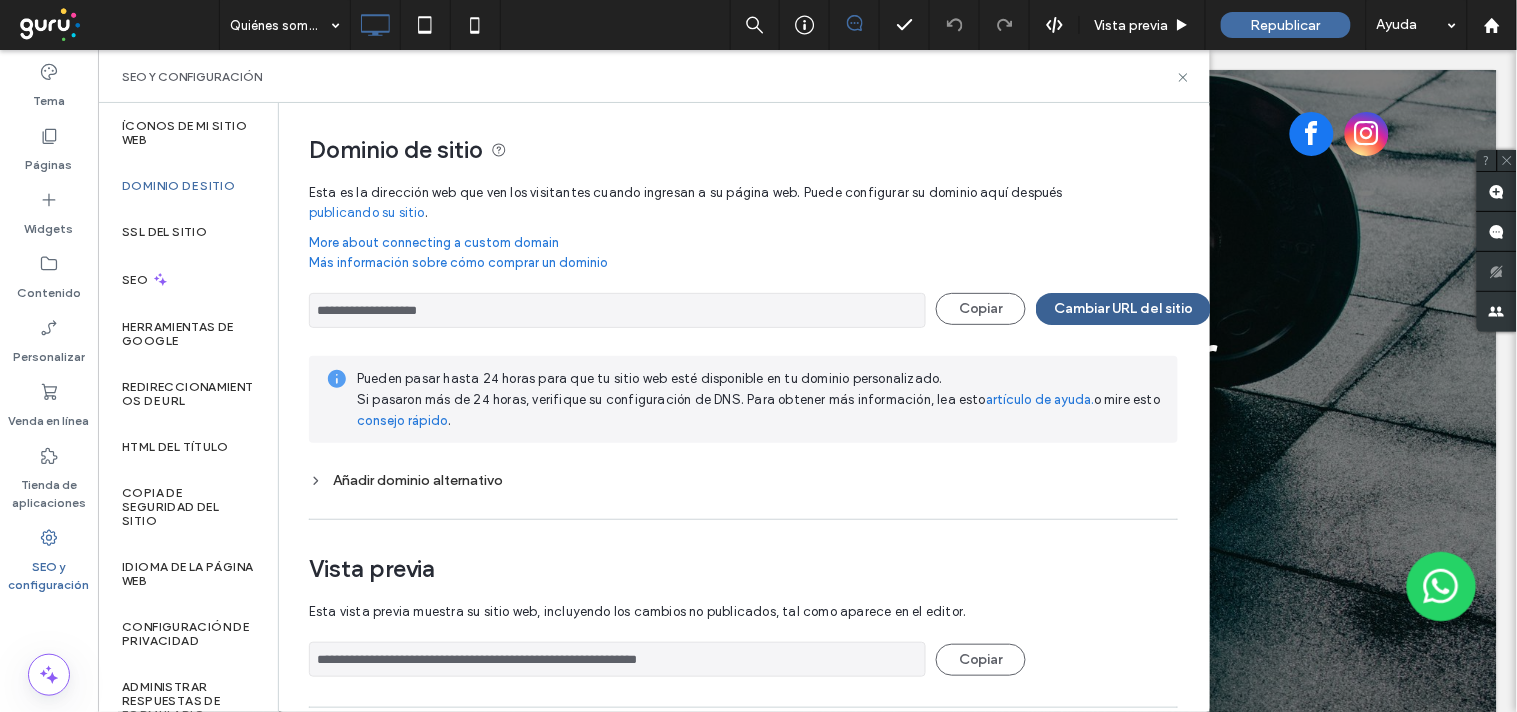 click on "Cambiar URL del sitio" at bounding box center (1123, 309) 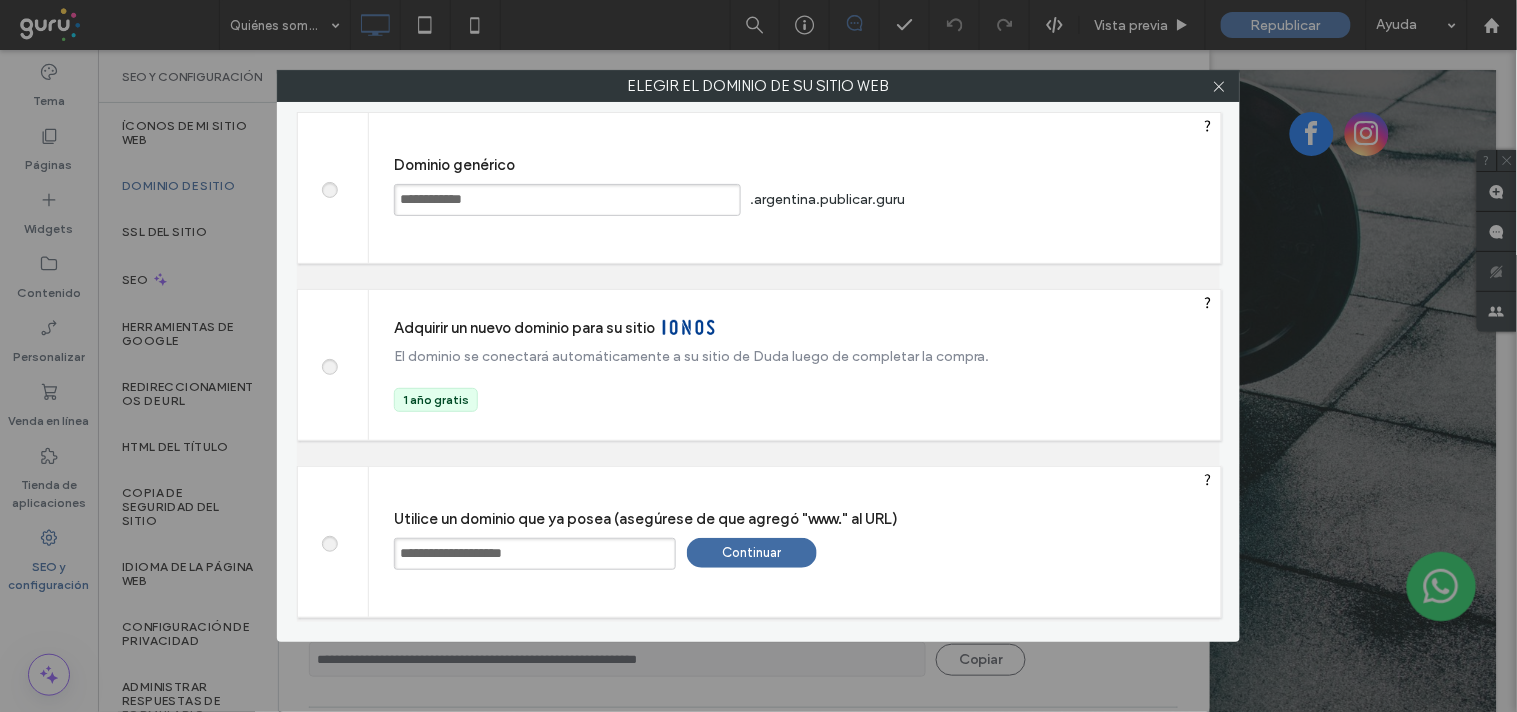 click on "**********" at bounding box center (535, 554) 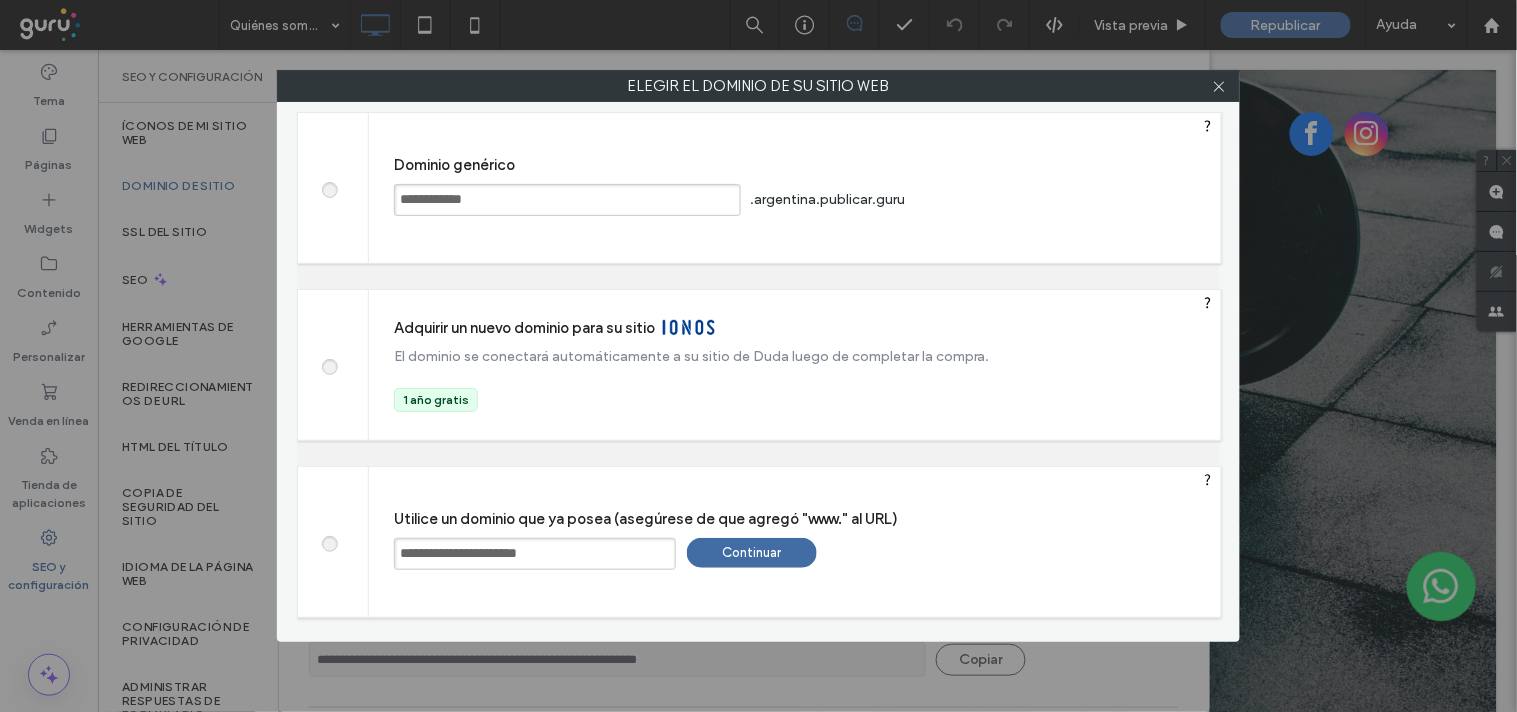 type on "**********" 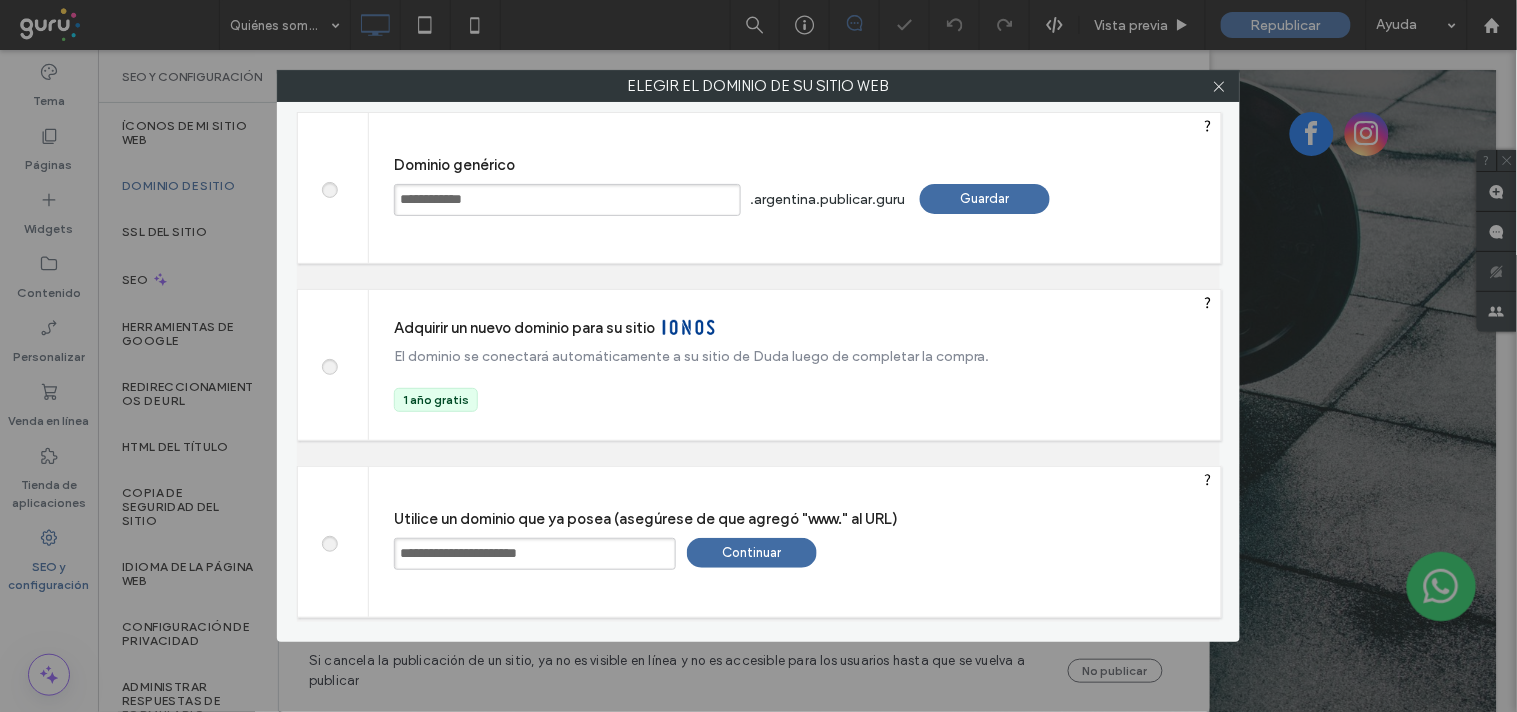 type on "**********" 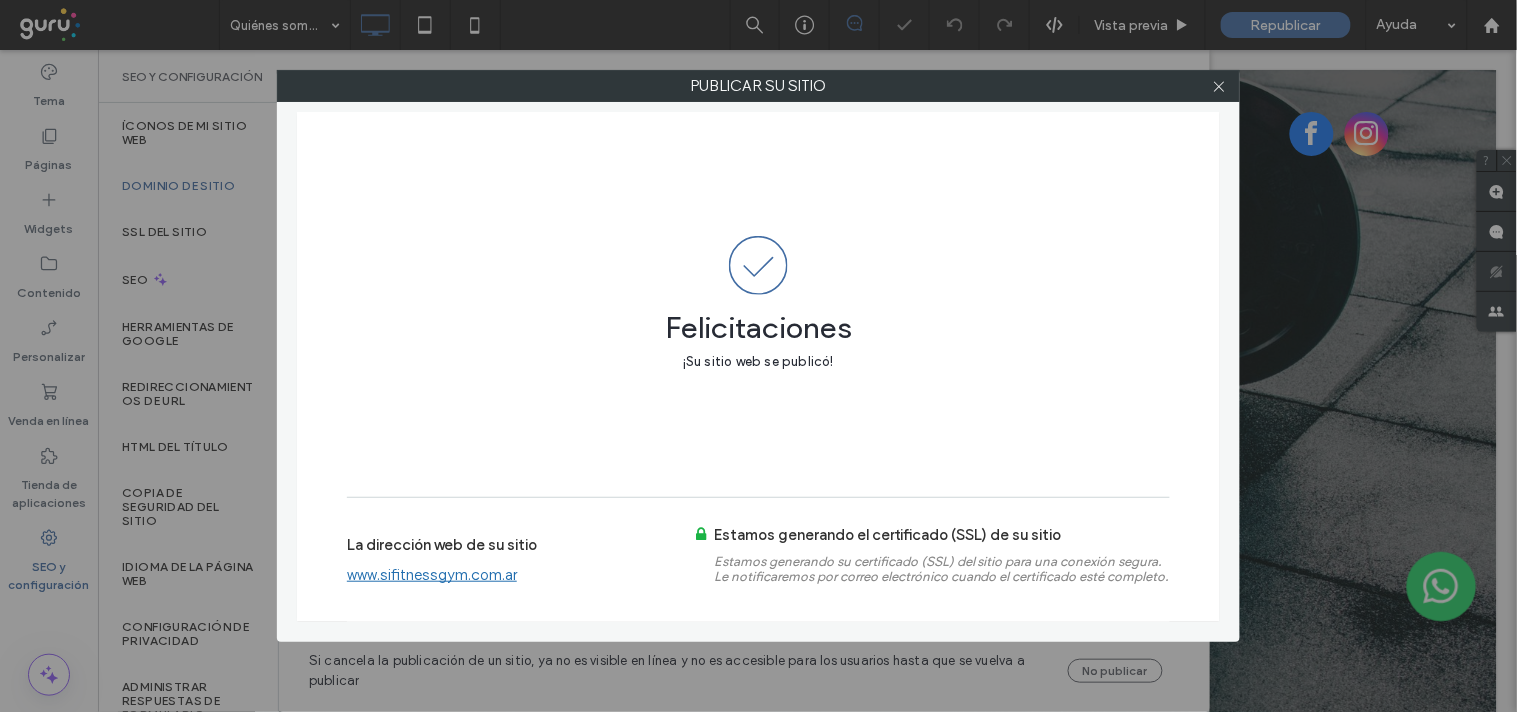 click on "www.sifitnessgym.com.ar" at bounding box center [432, 575] 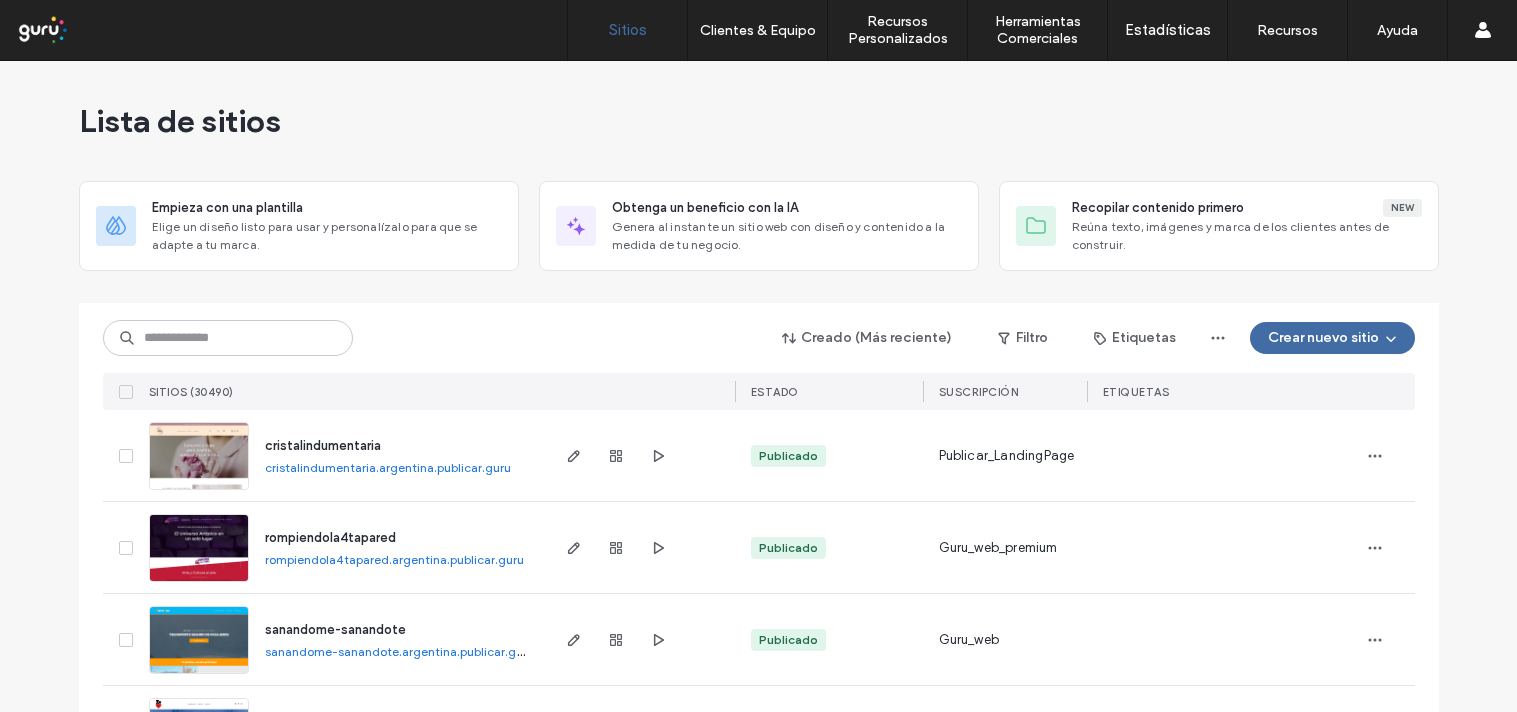 scroll, scrollTop: 0, scrollLeft: 0, axis: both 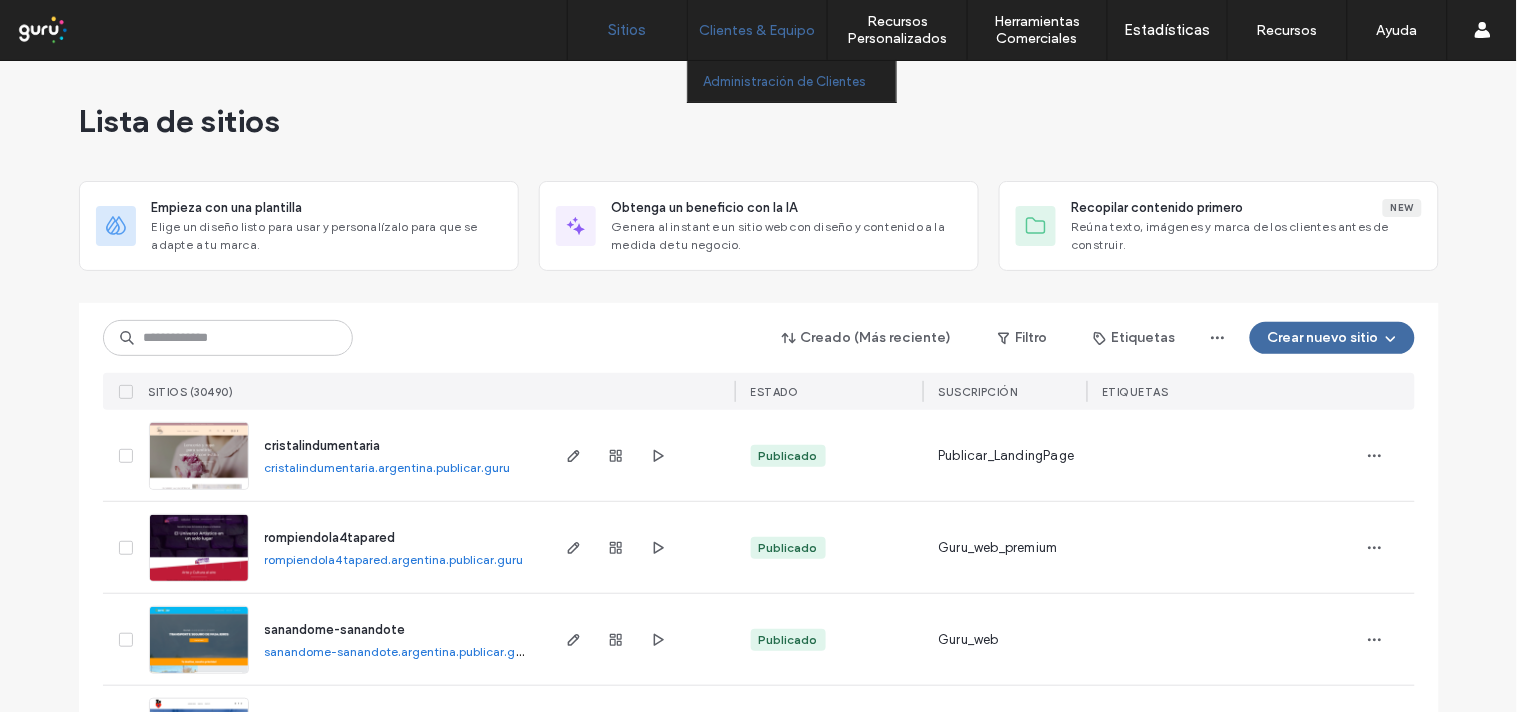 click on "Administración de Clientes" at bounding box center (799, 81) 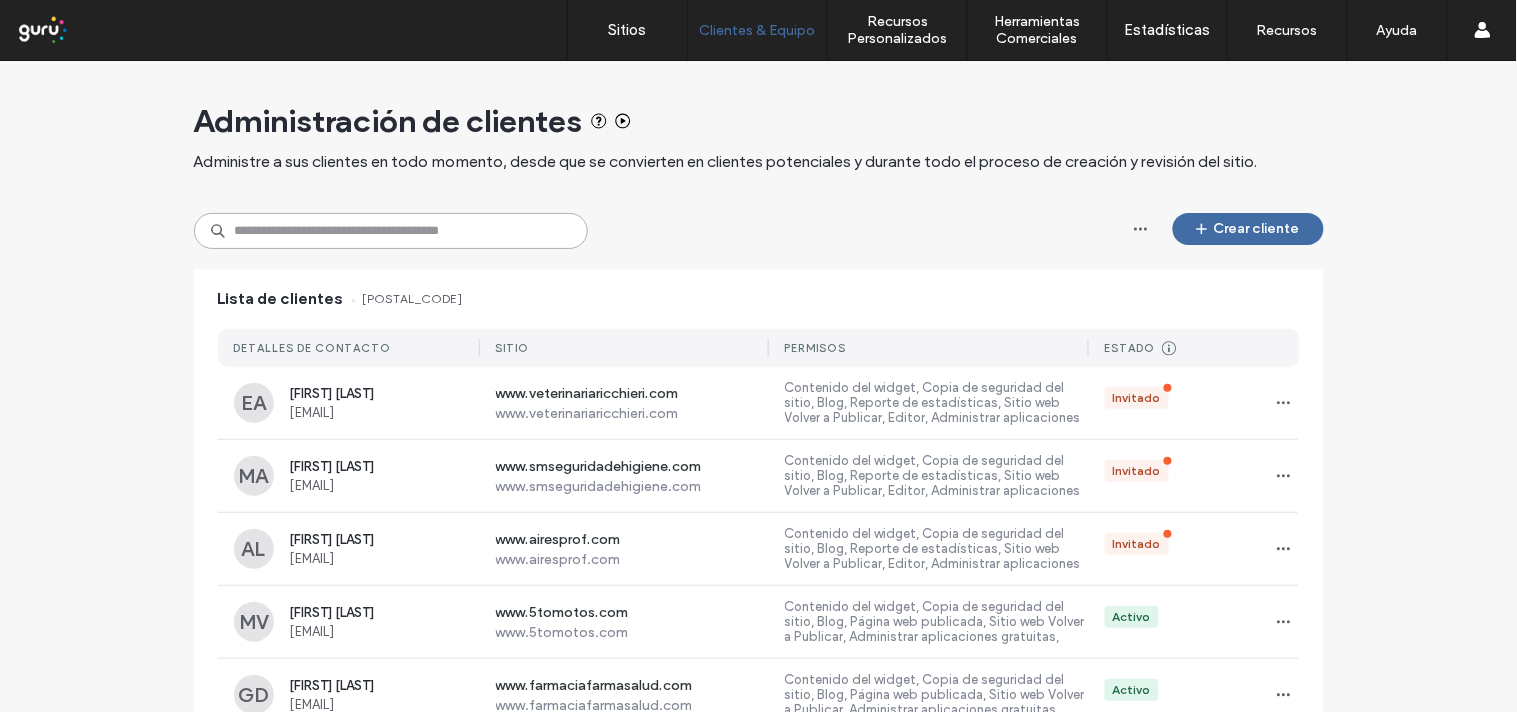 paste on "**********" 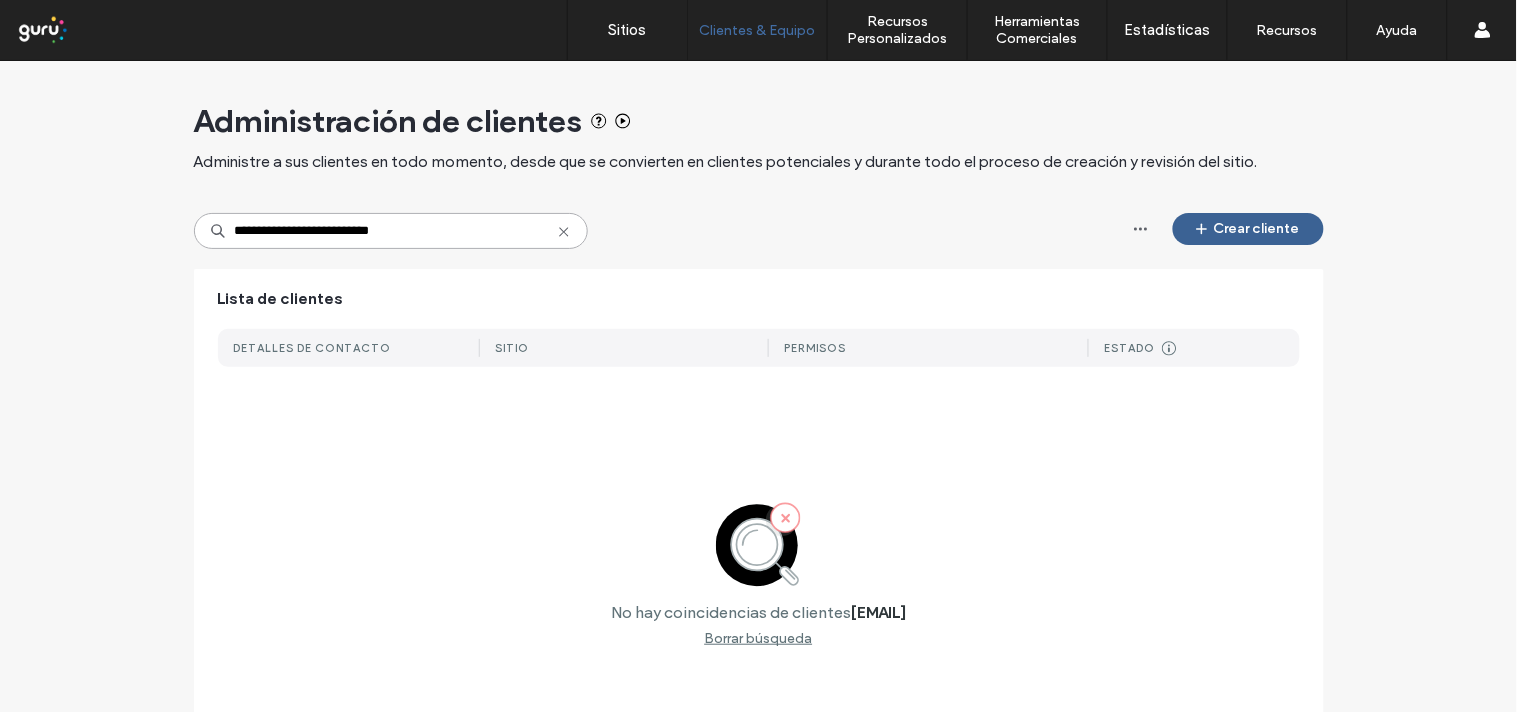 type on "**********" 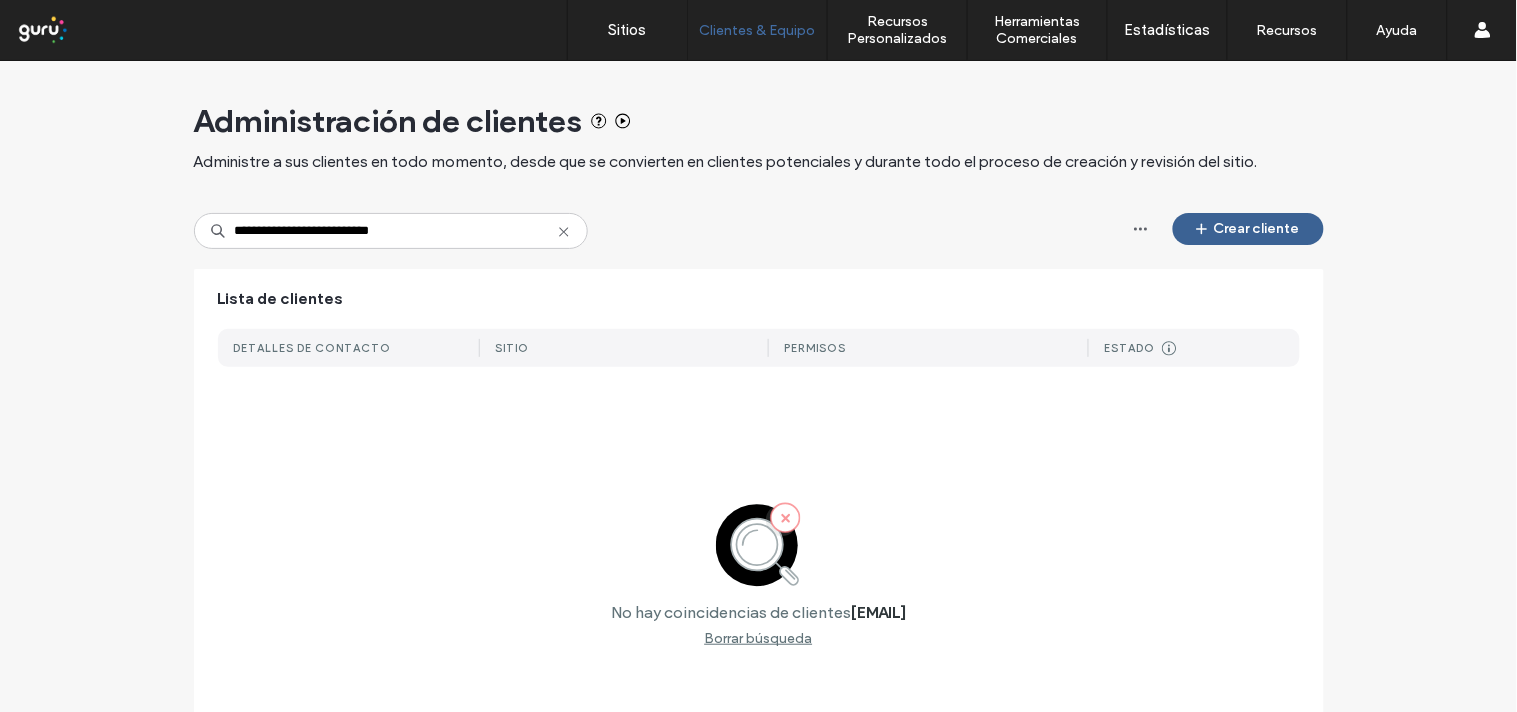 click at bounding box center [1204, 229] 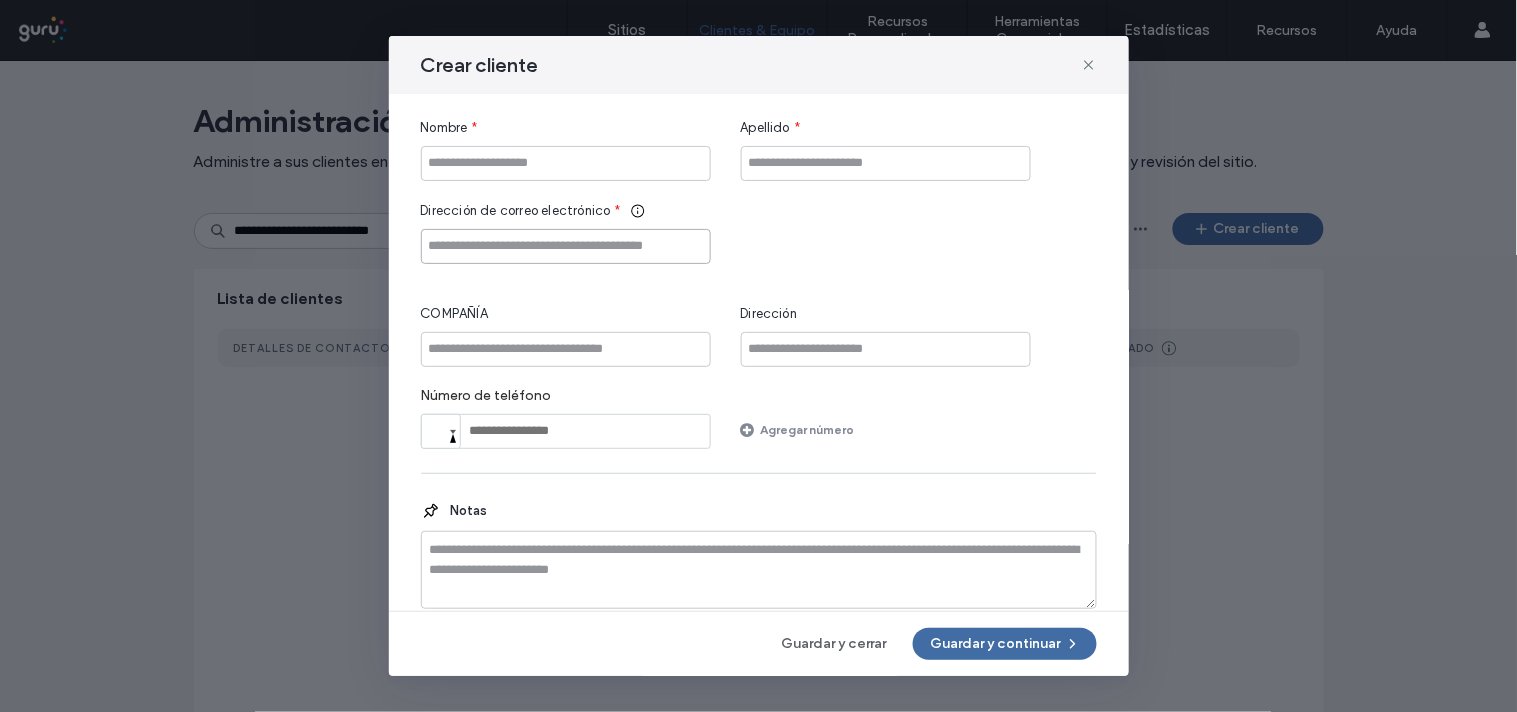 paste on "**********" 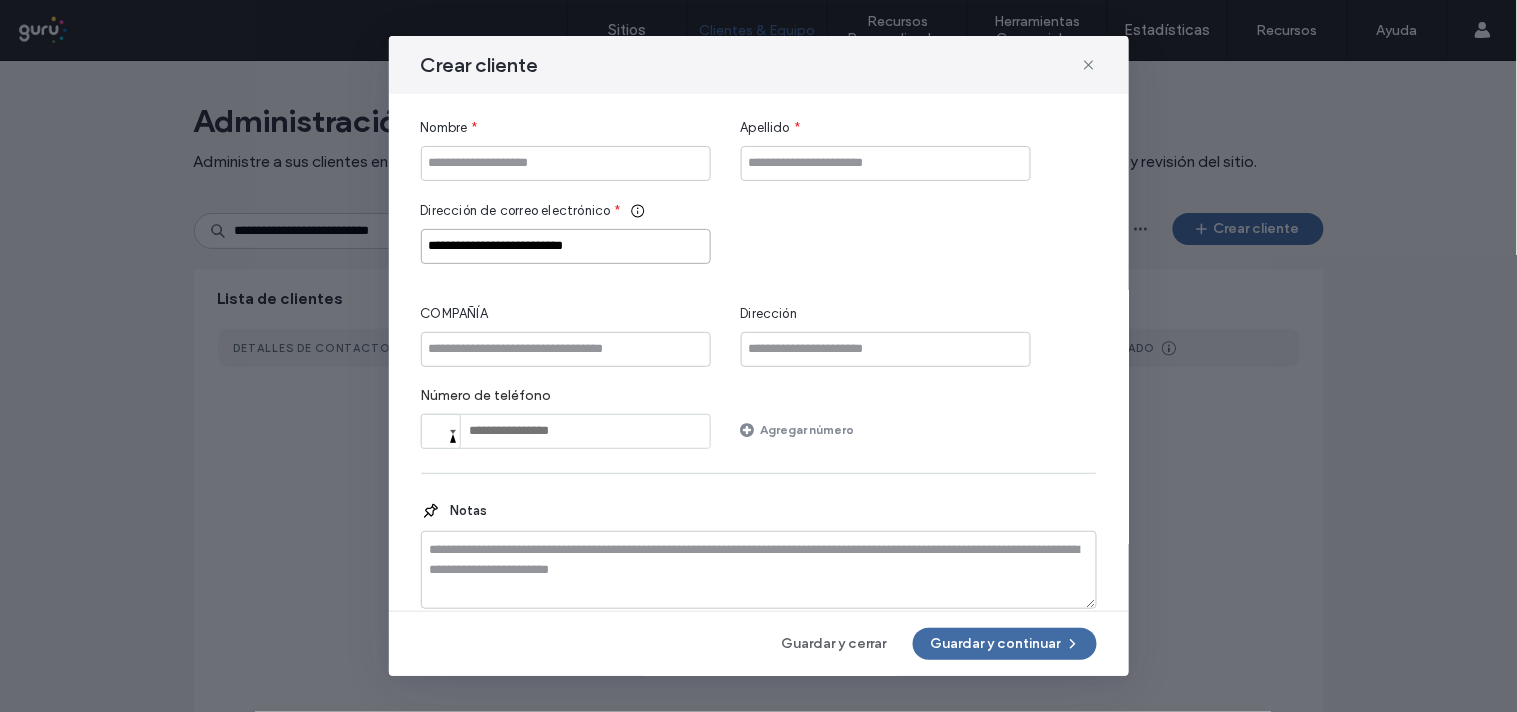 type on "**********" 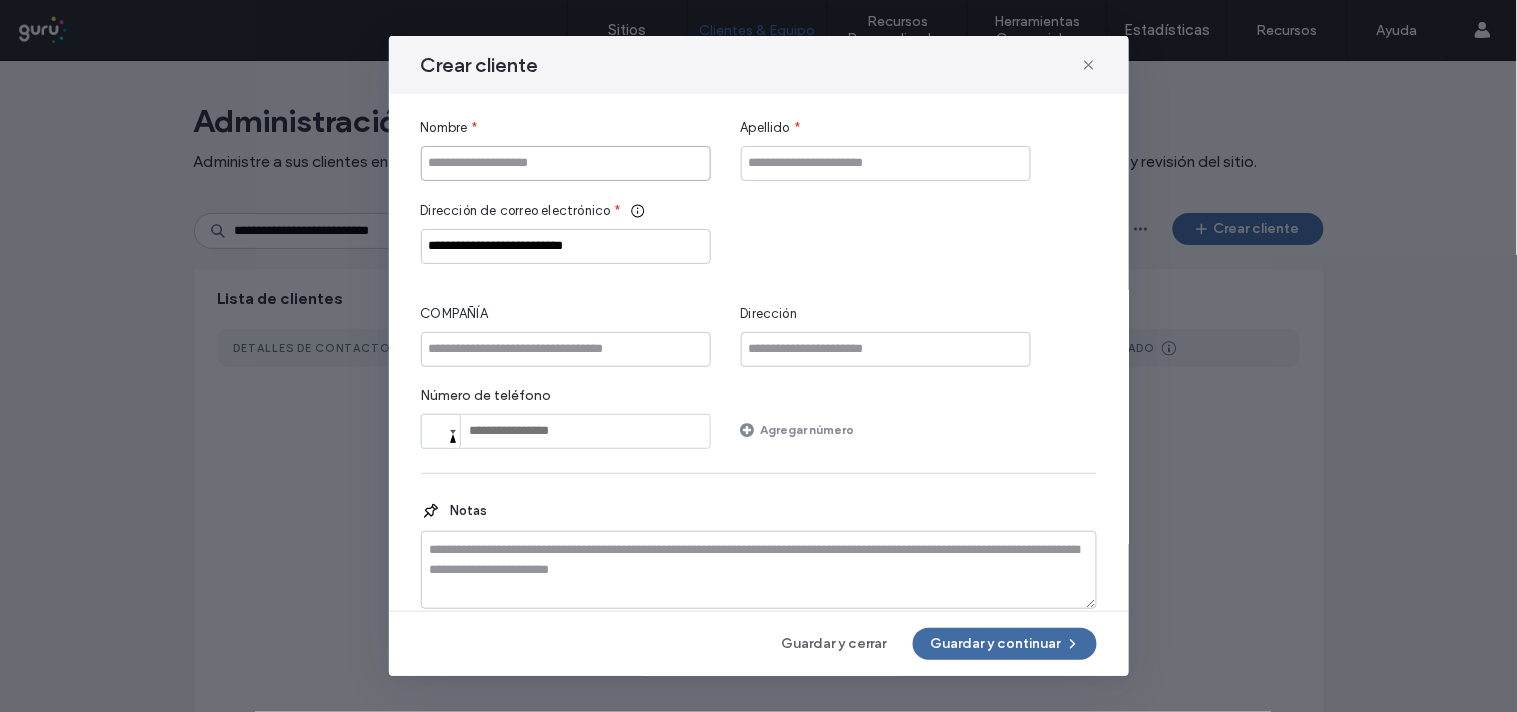 click at bounding box center [566, 163] 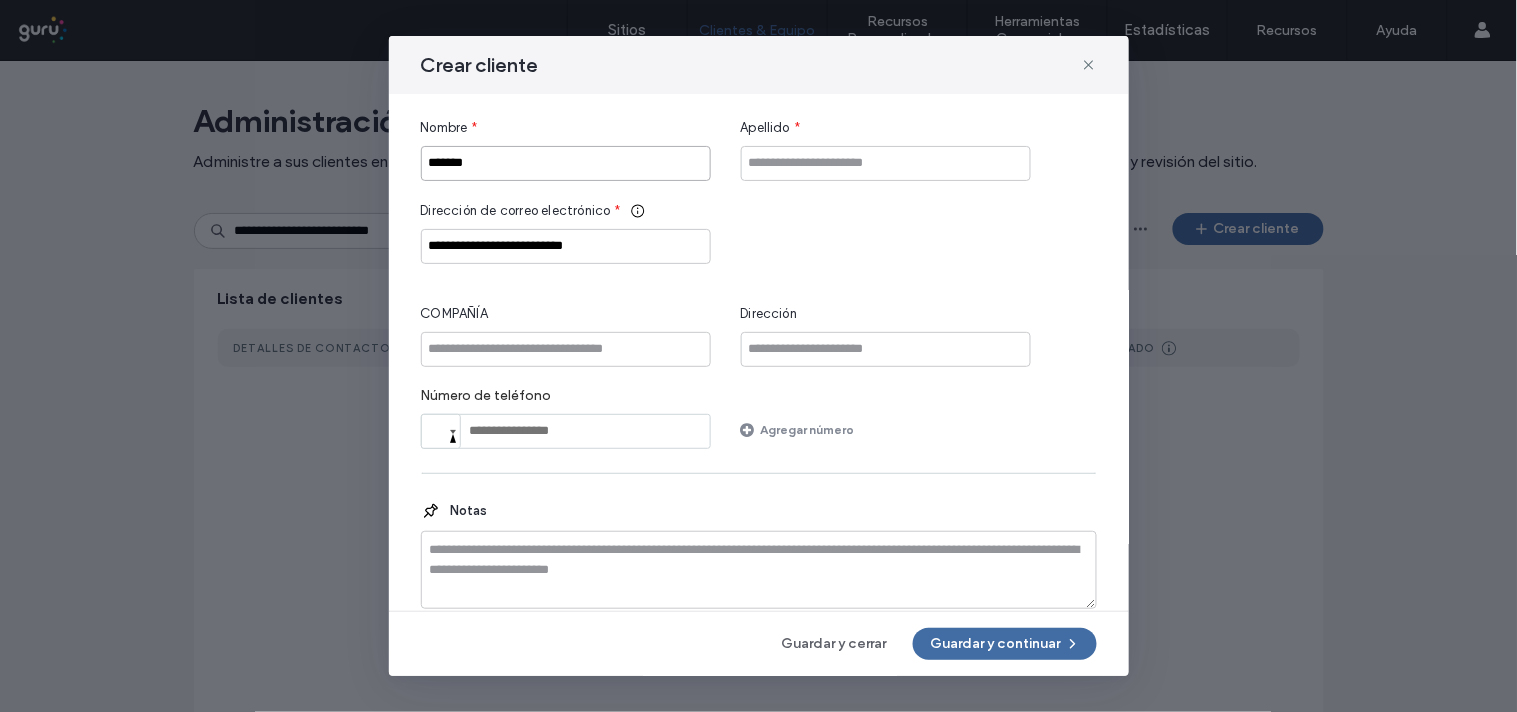 type on "*******" 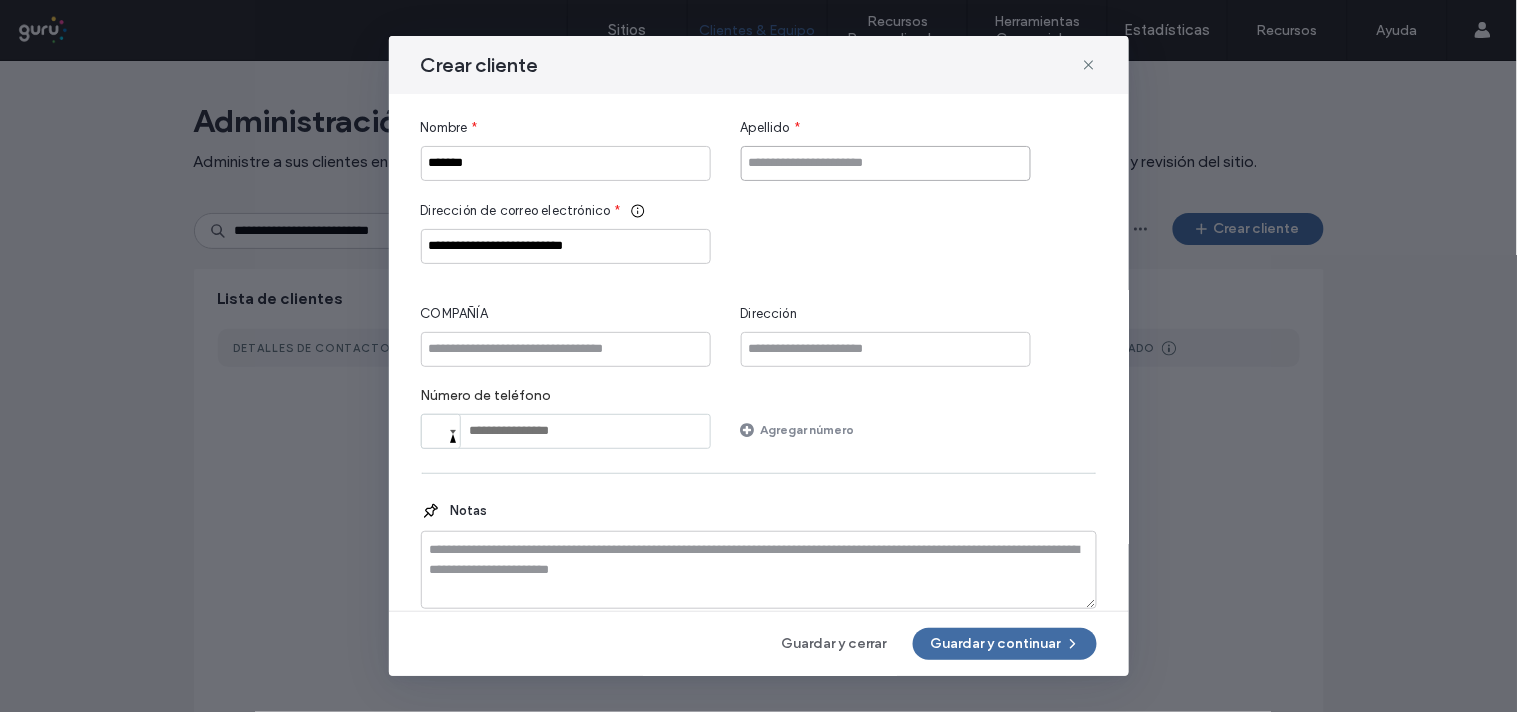 click at bounding box center (886, 163) 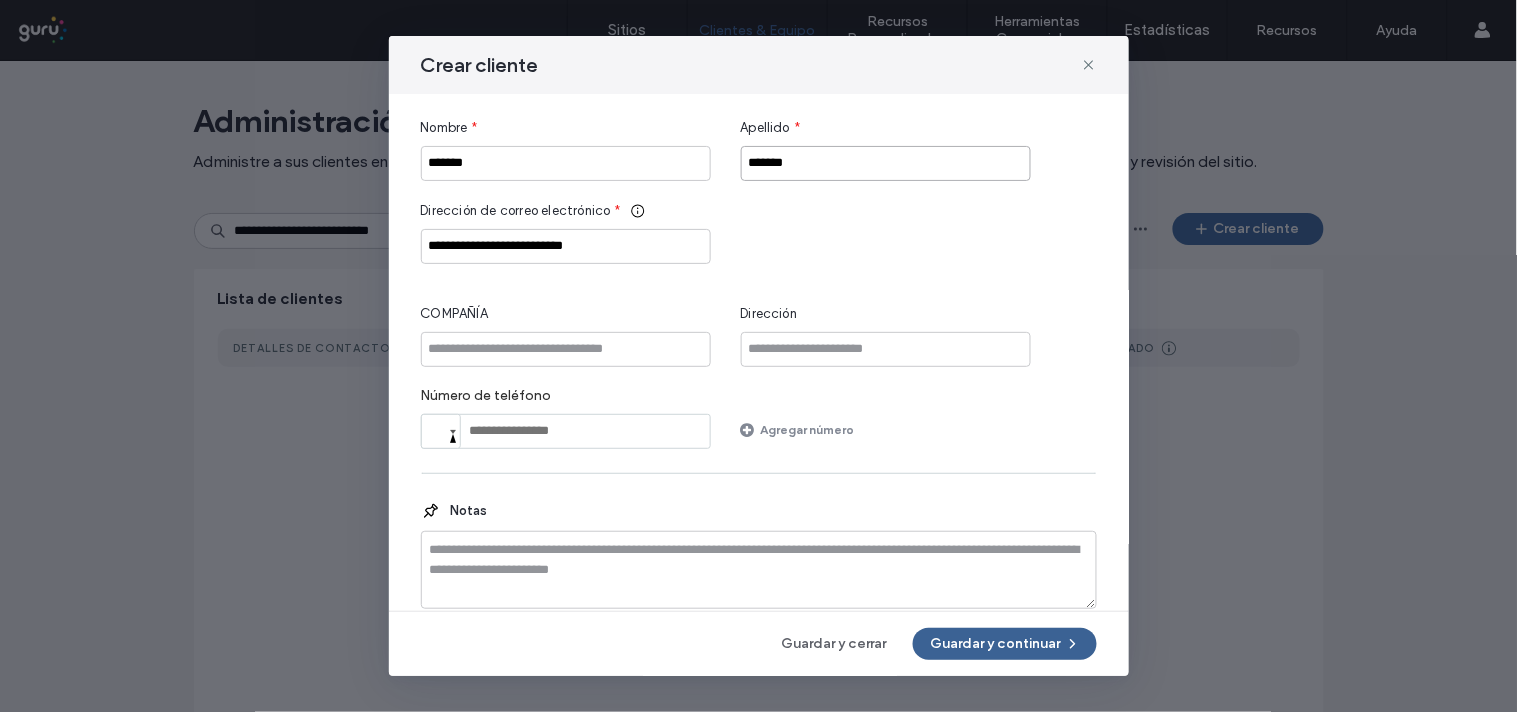 type on "*******" 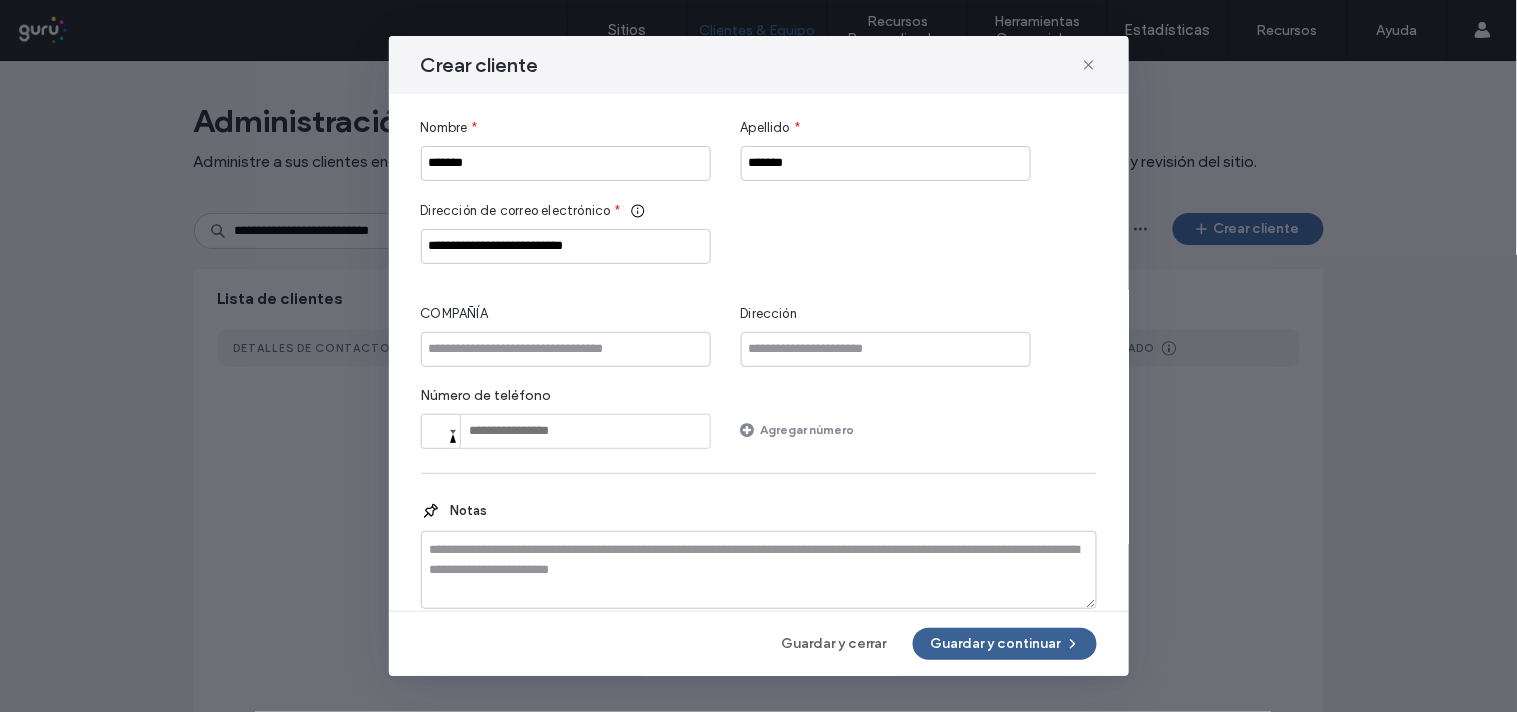 click on "Guardar y continuar" at bounding box center [1005, 644] 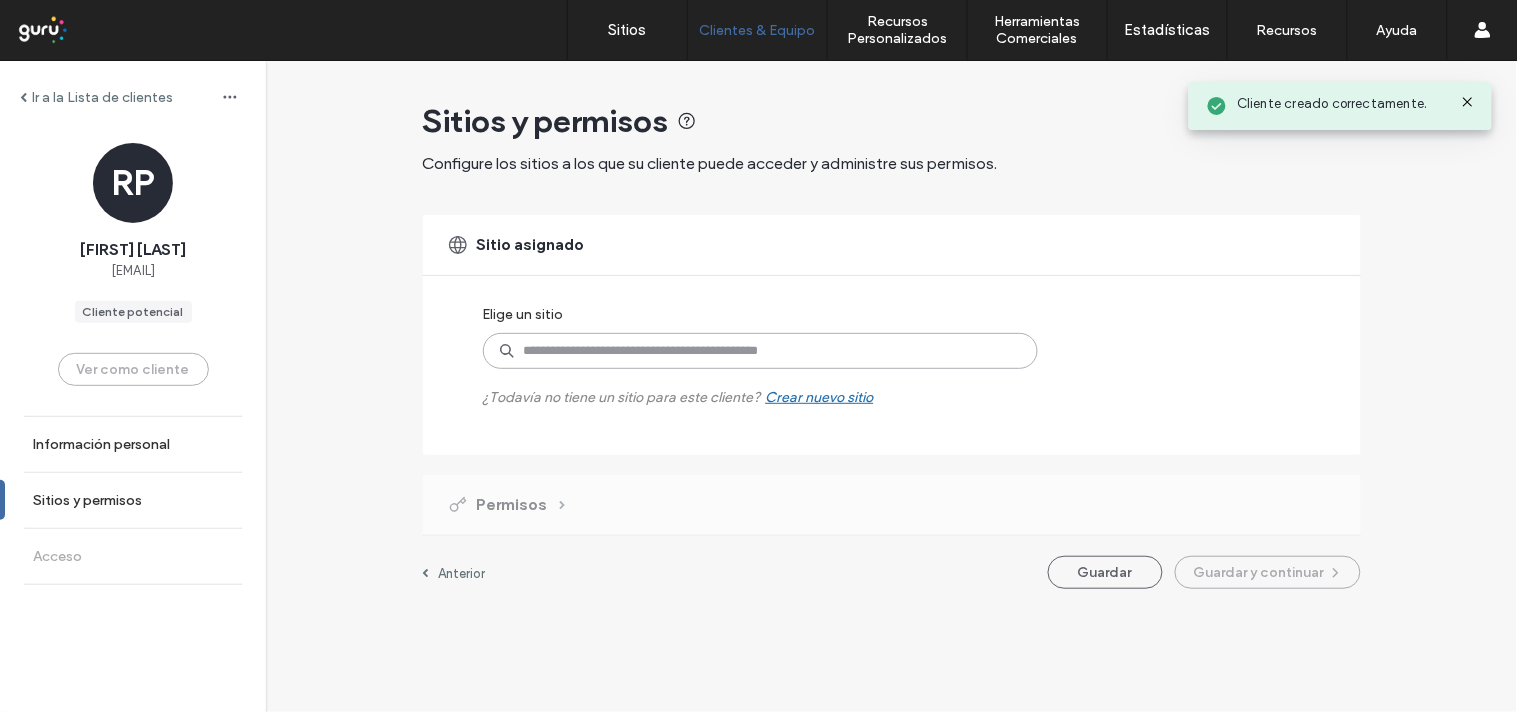 click at bounding box center (760, 351) 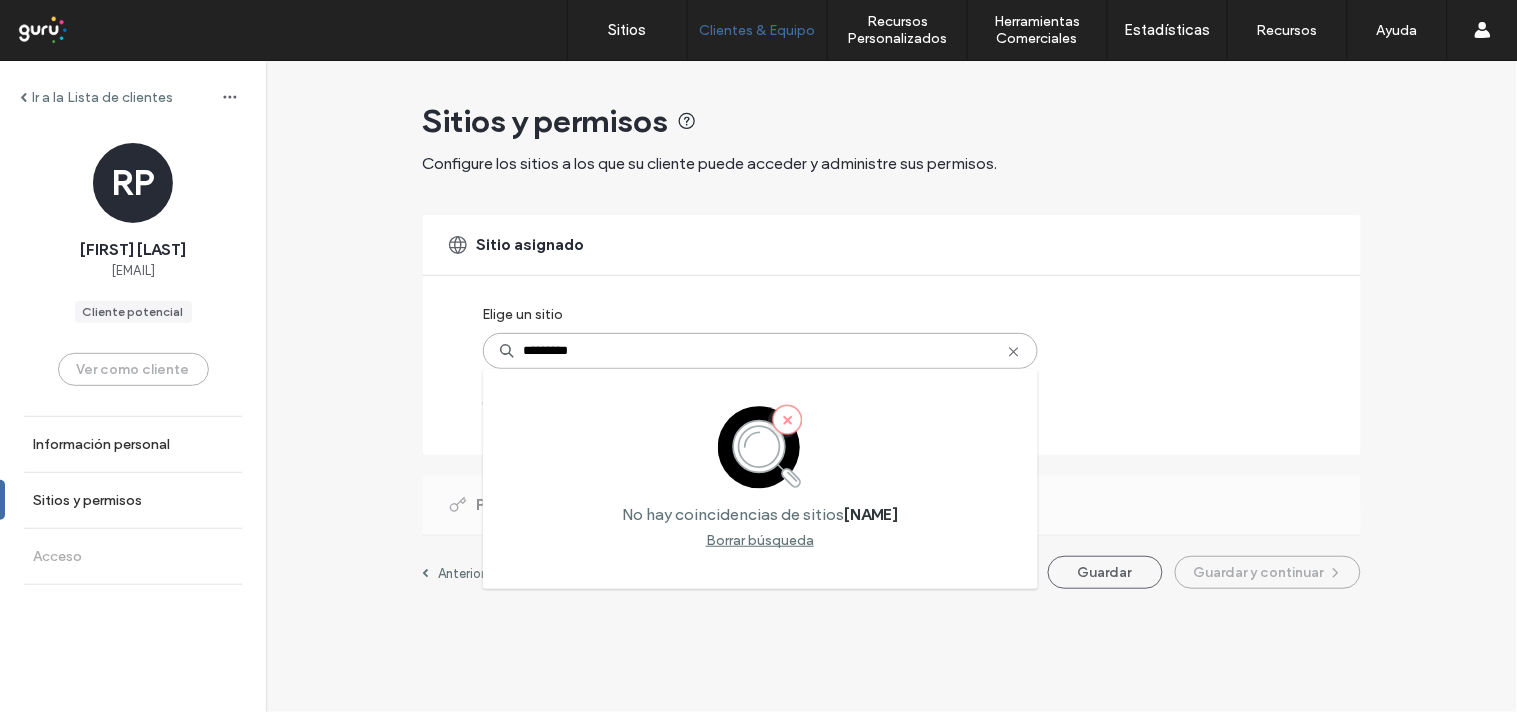 drag, startPoint x: 610, startPoint y: 354, endPoint x: 432, endPoint y: 342, distance: 178.40404 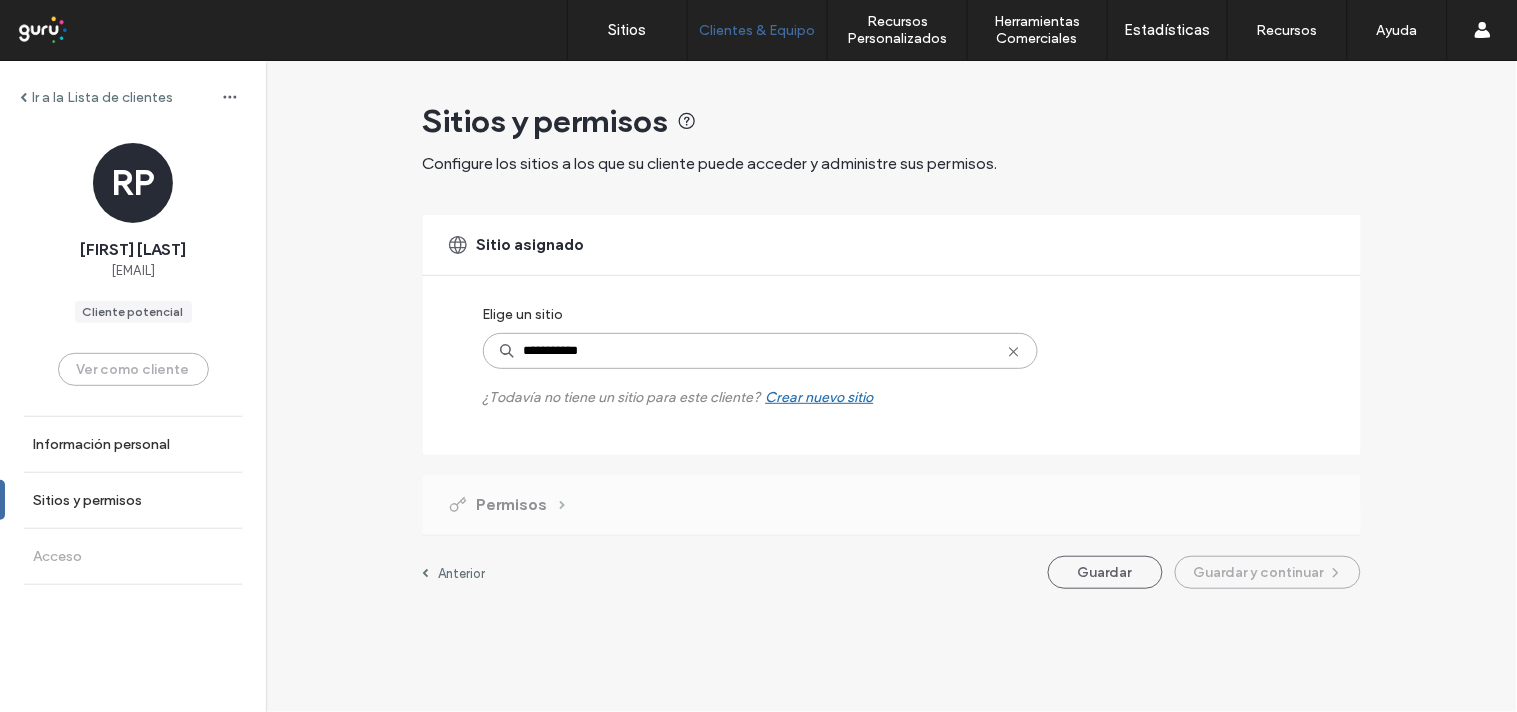 type on "**********" 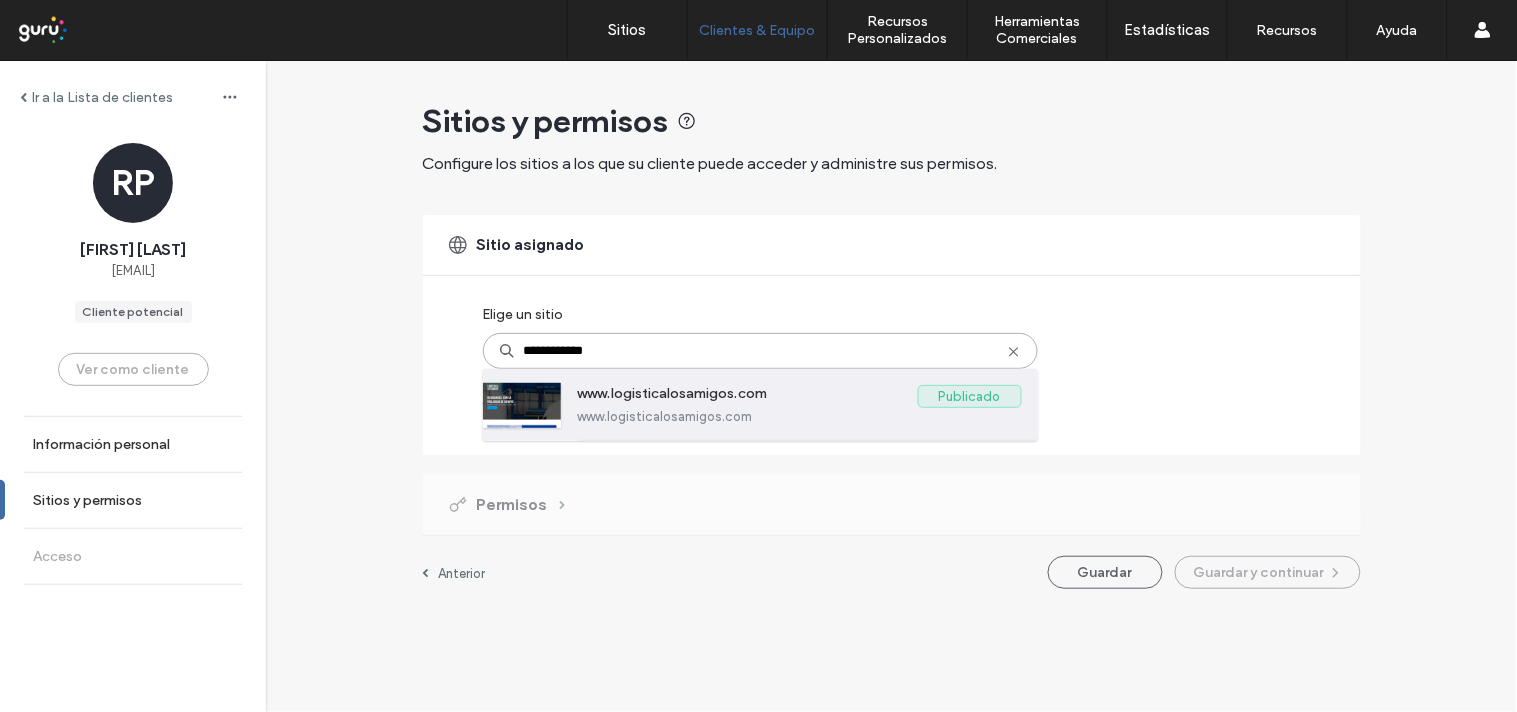 click on "www.logisticalosamigos.com" at bounding box center [748, 397] 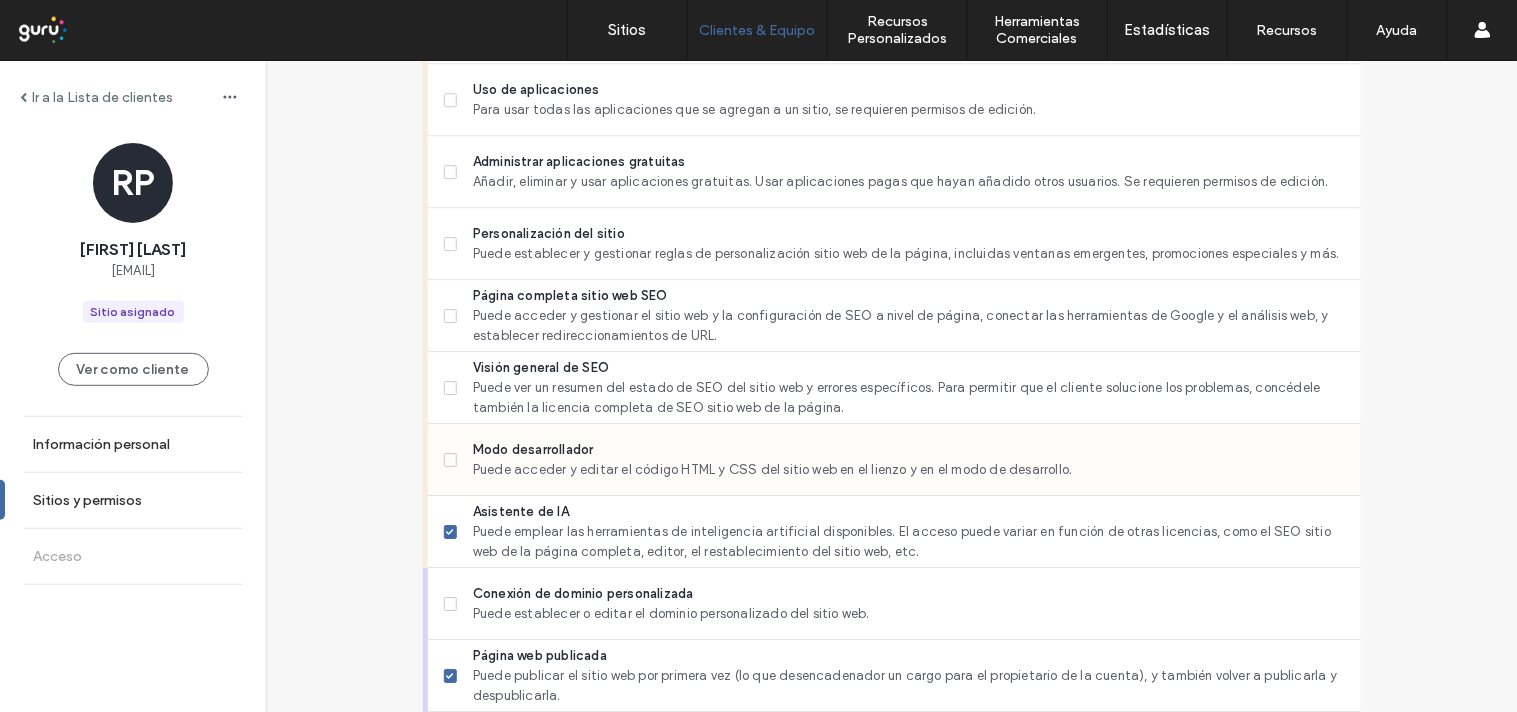 scroll, scrollTop: 1732, scrollLeft: 0, axis: vertical 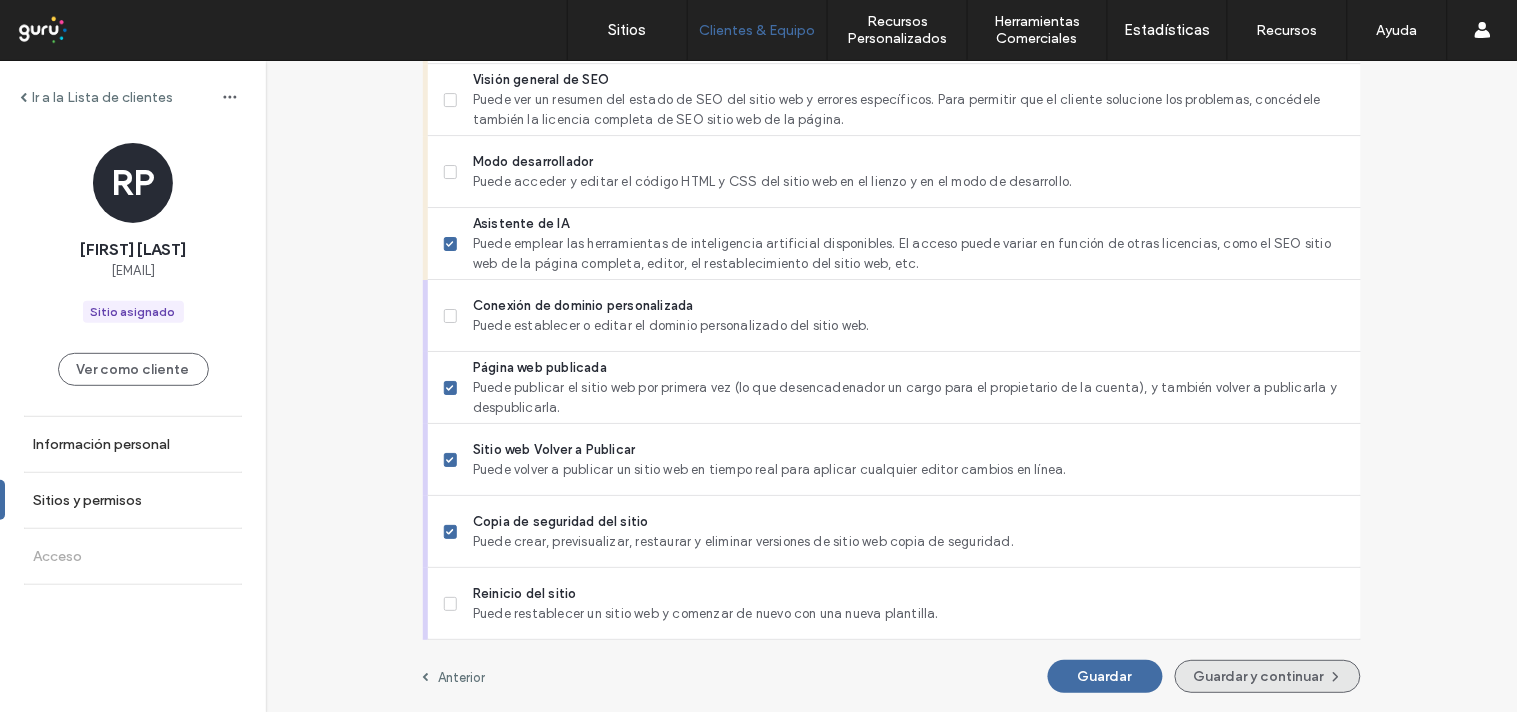 click on "Guardar y continuar" at bounding box center [1268, 676] 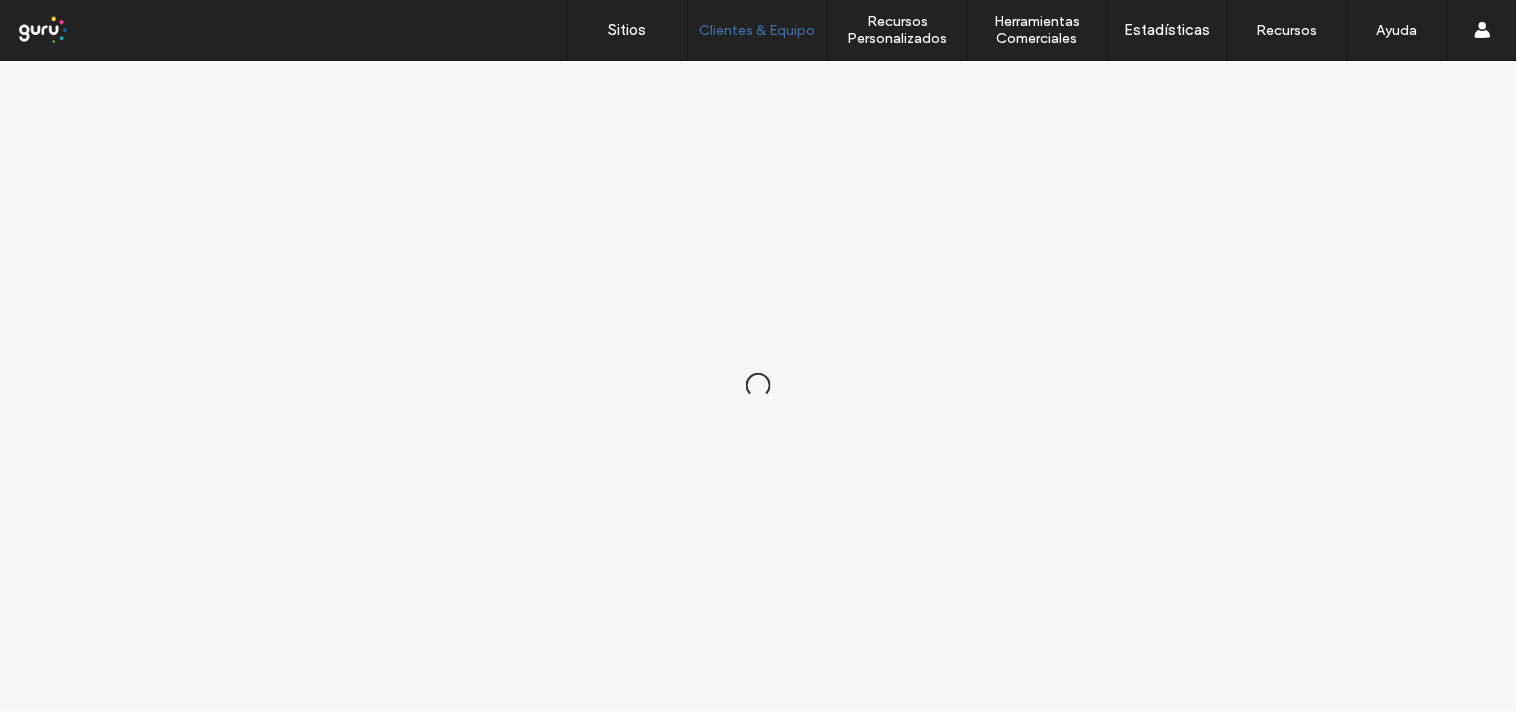 scroll, scrollTop: 0, scrollLeft: 0, axis: both 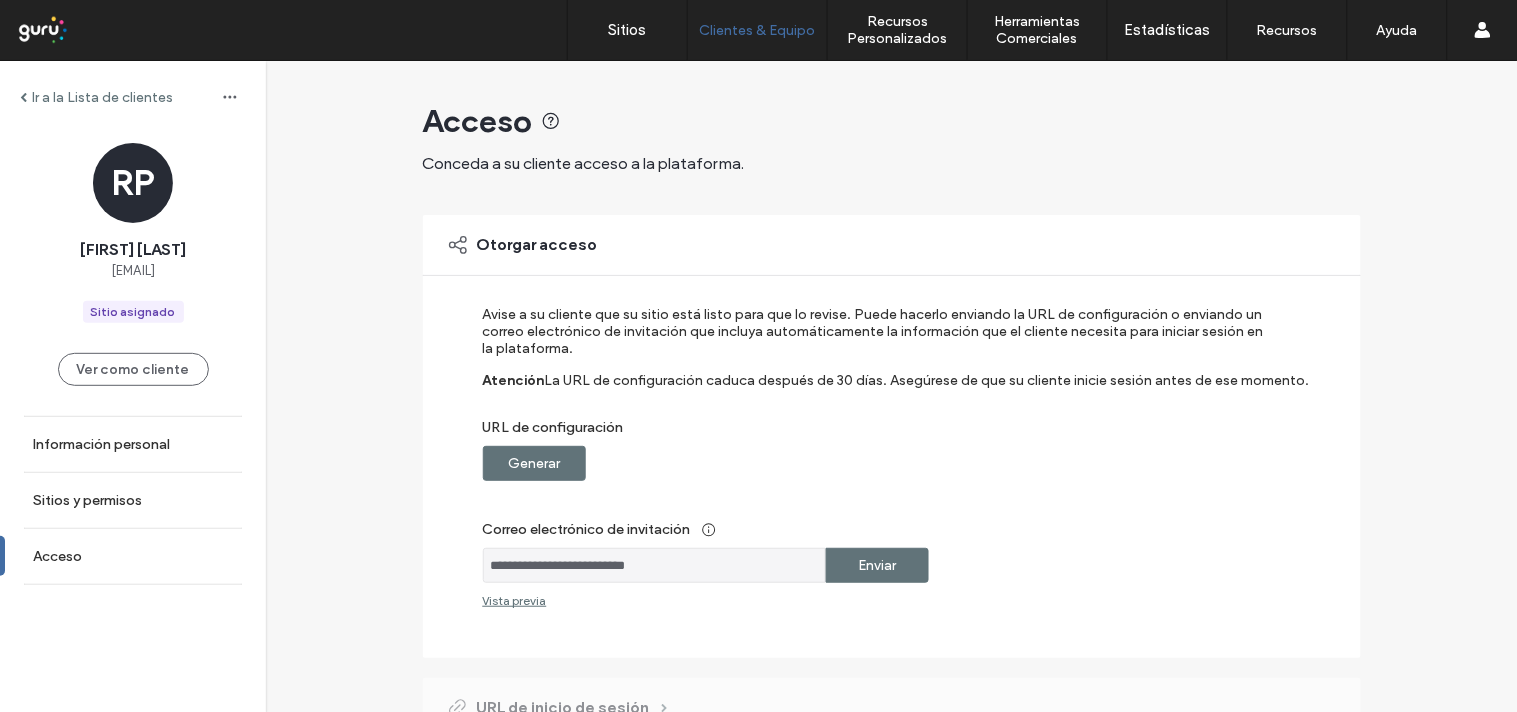 click on "Generar" at bounding box center [534, 463] 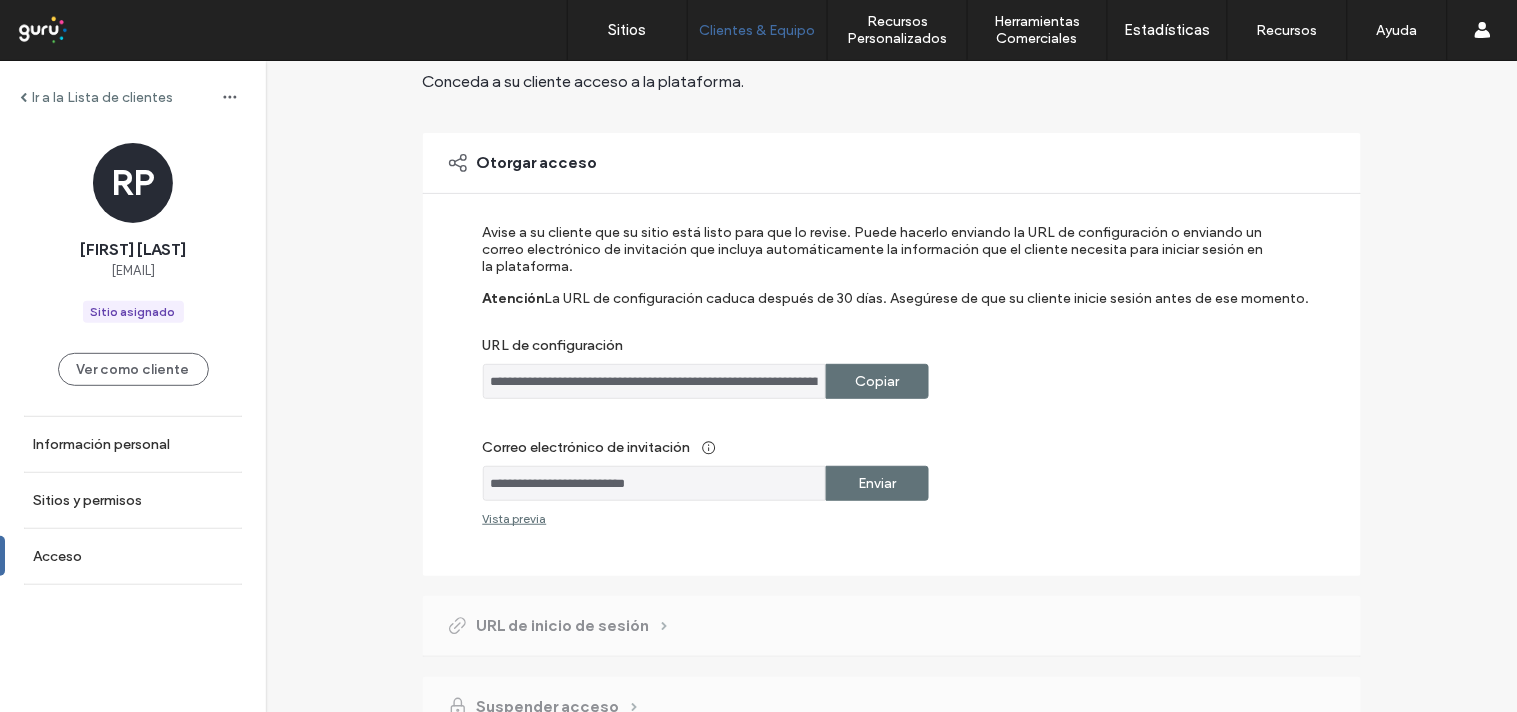 scroll, scrollTop: 178, scrollLeft: 0, axis: vertical 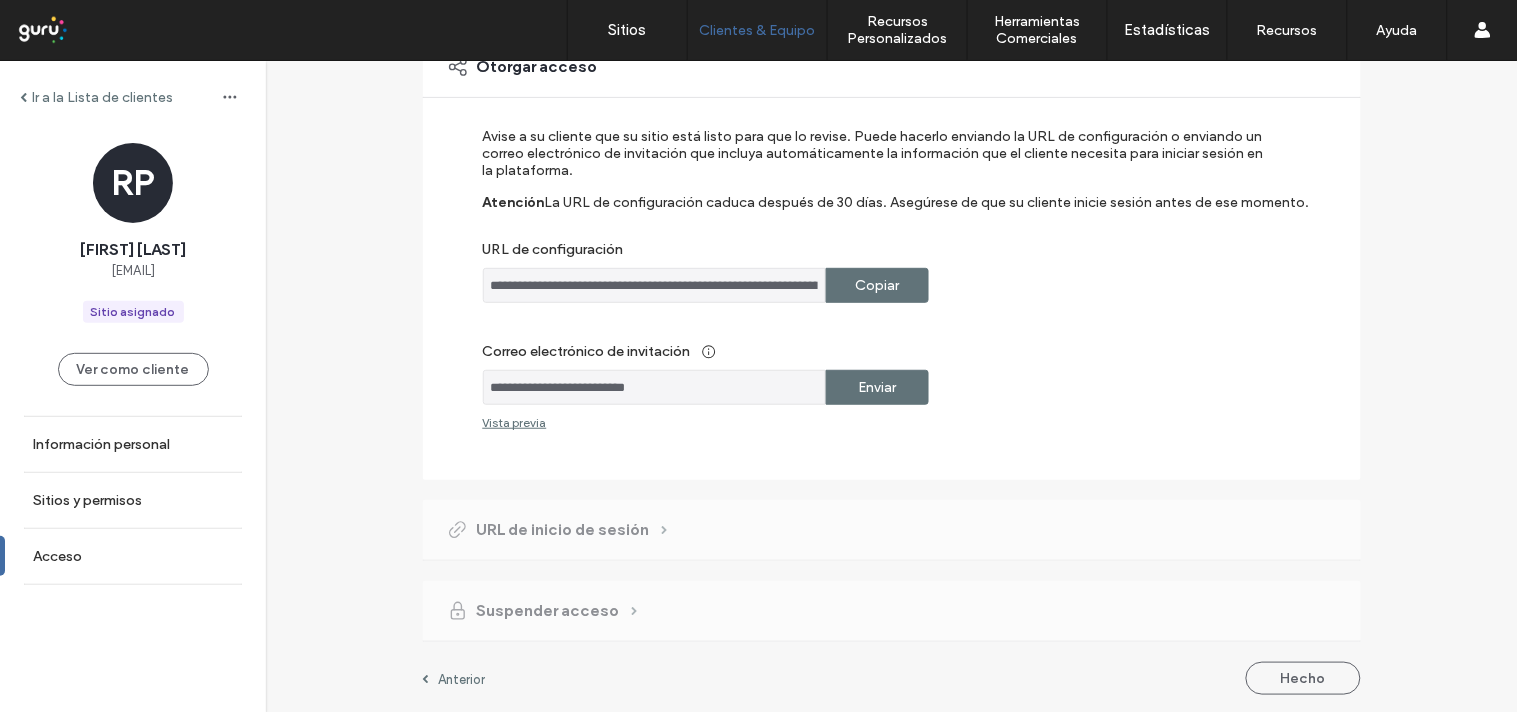 click on "Enviar" at bounding box center (877, 387) 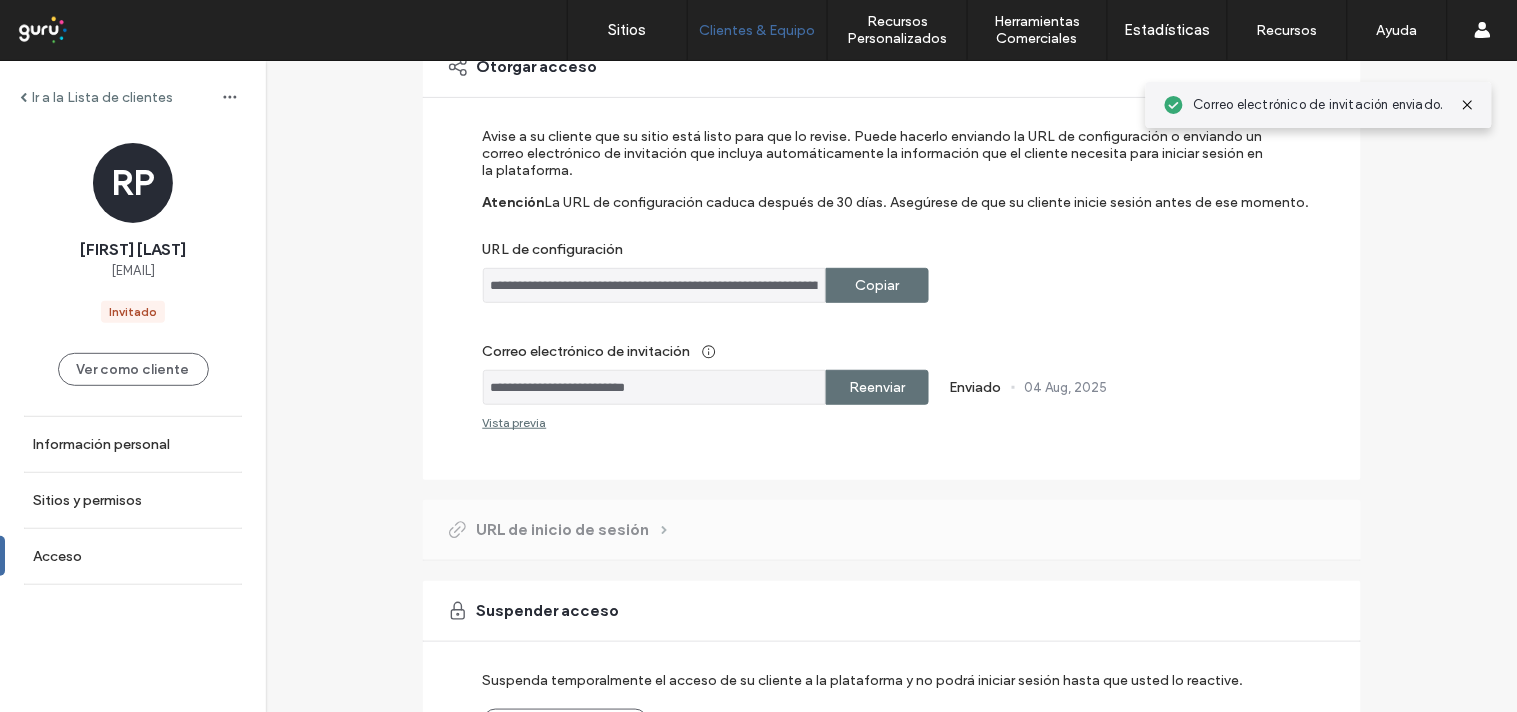 scroll, scrollTop: 310, scrollLeft: 0, axis: vertical 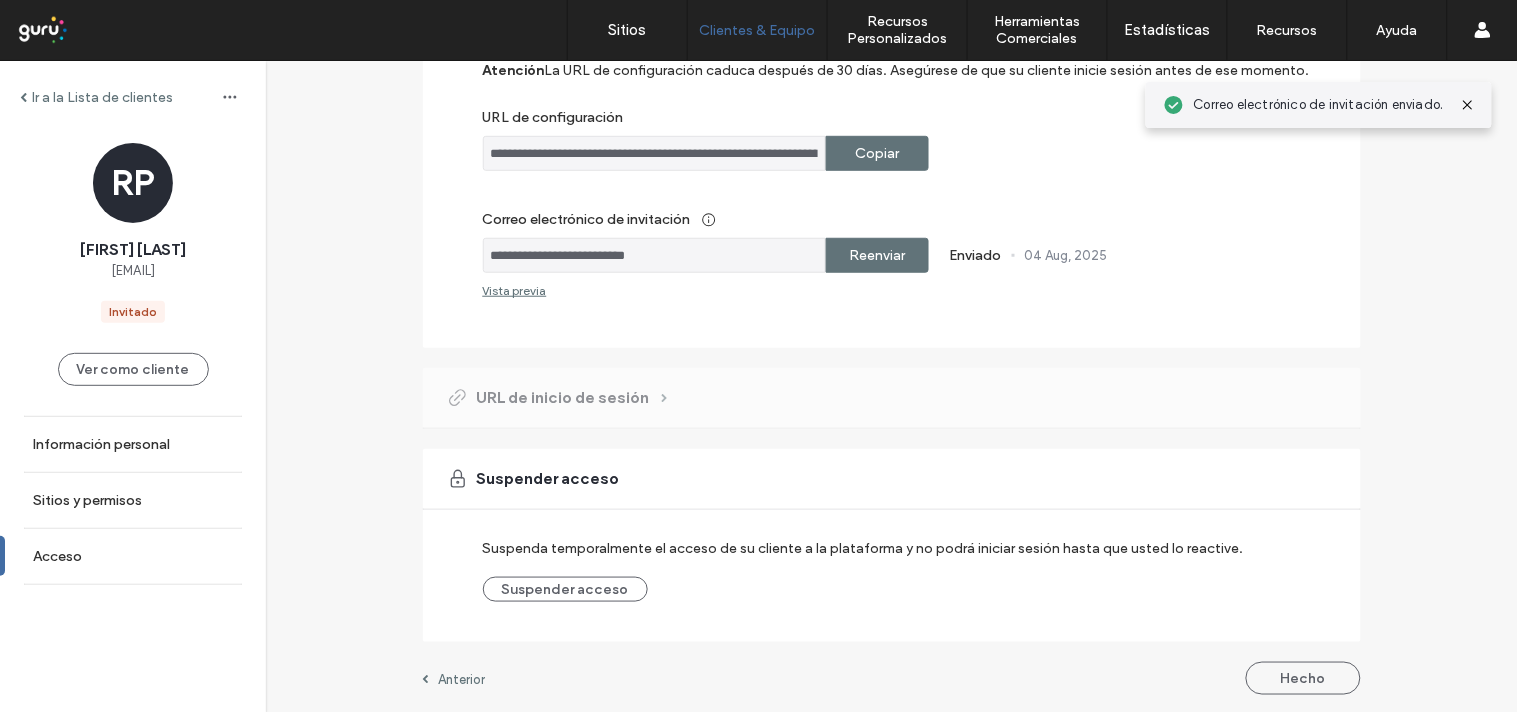 click on "Hecho" at bounding box center (1303, 678) 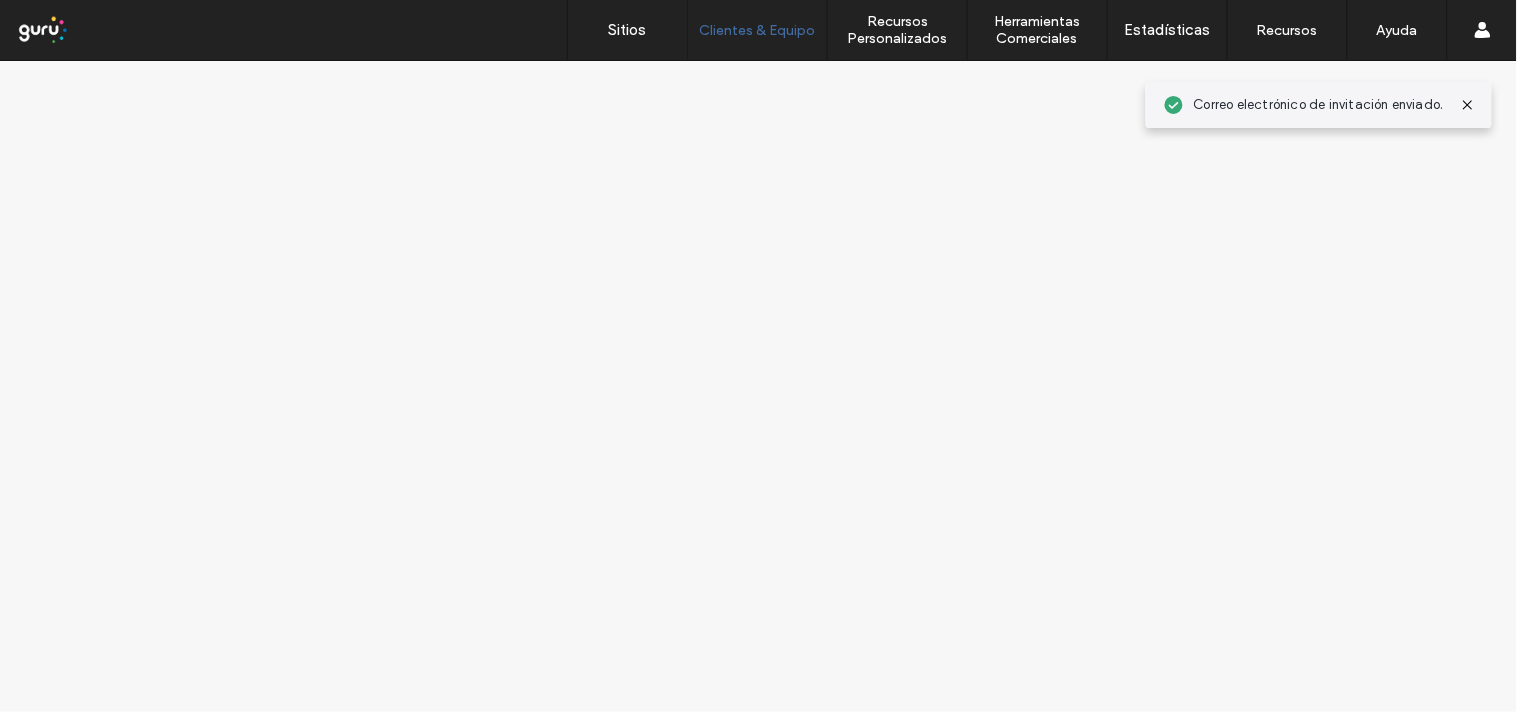 scroll, scrollTop: 0, scrollLeft: 0, axis: both 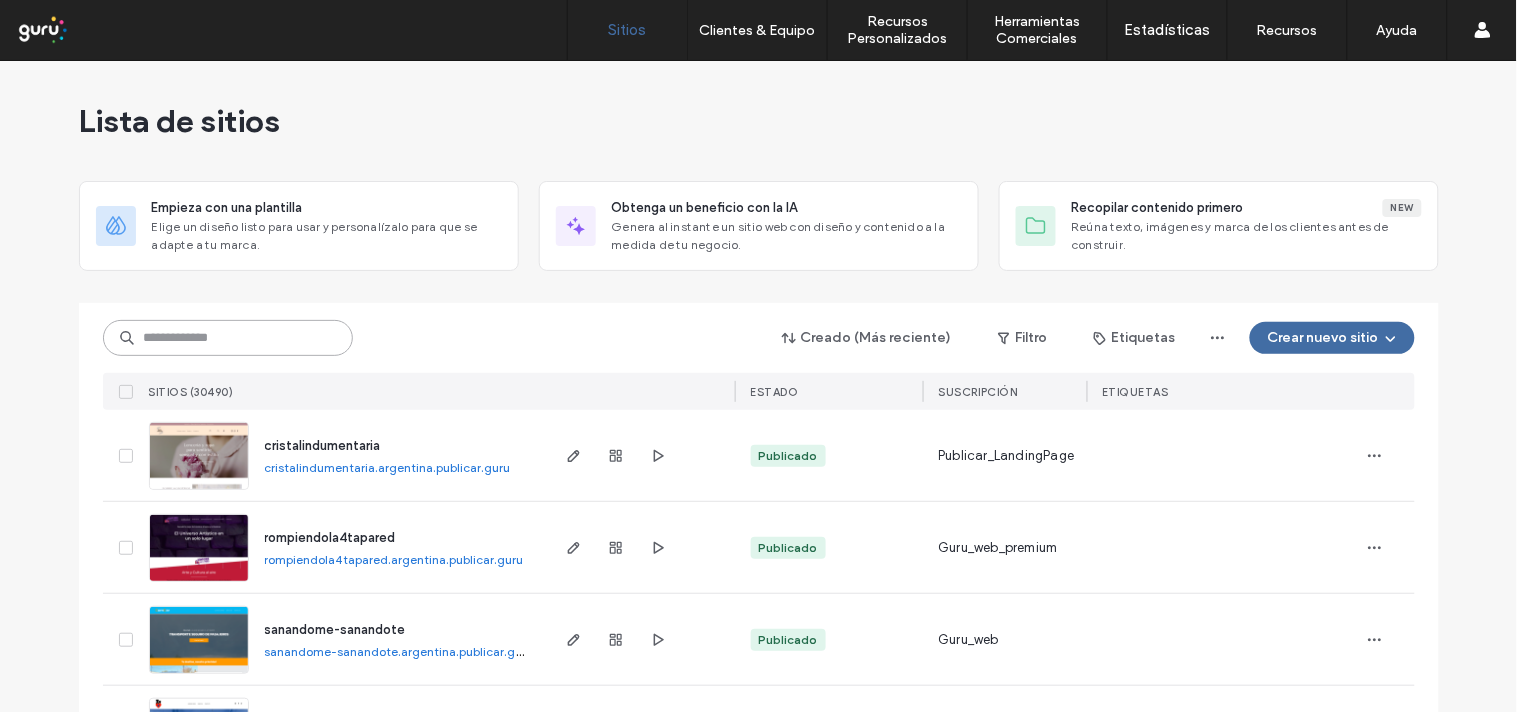 click at bounding box center (228, 338) 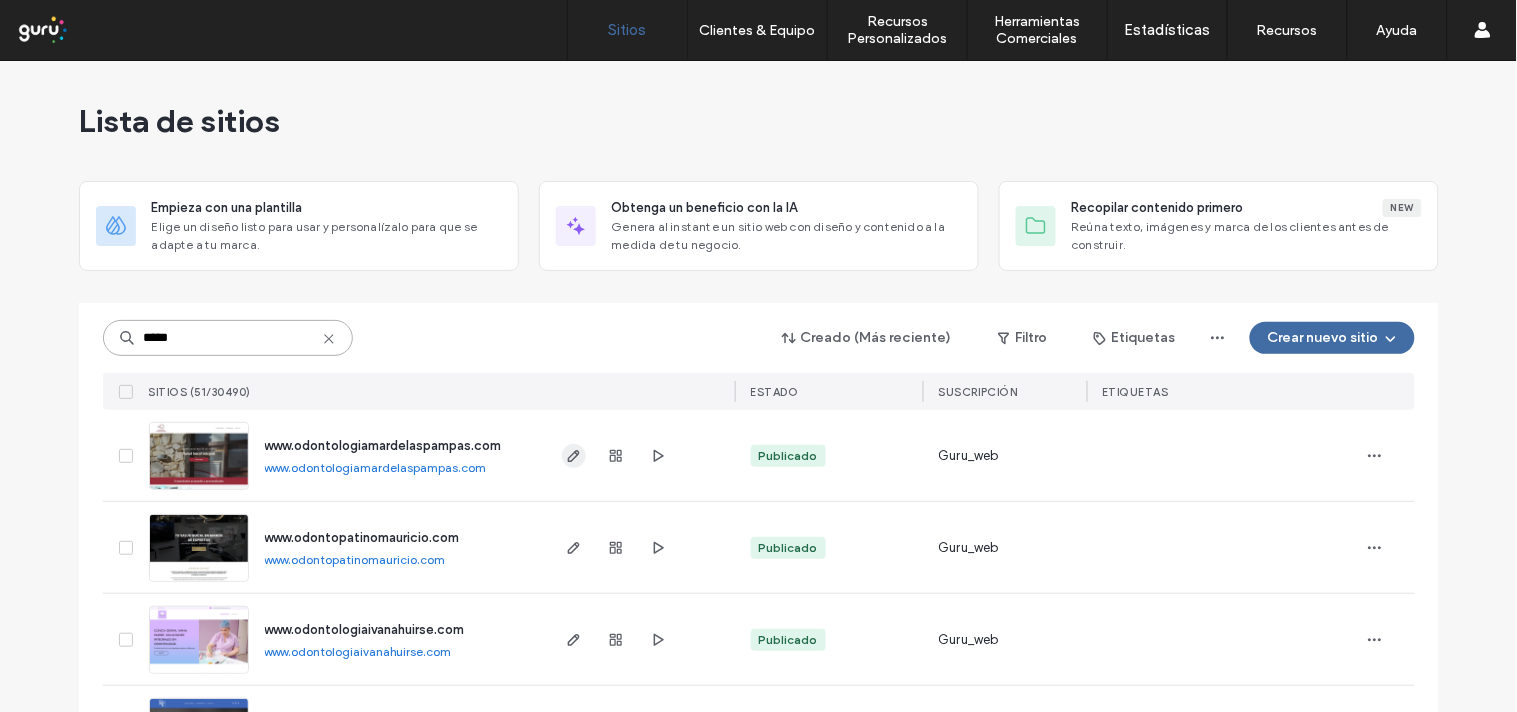 type on "*****" 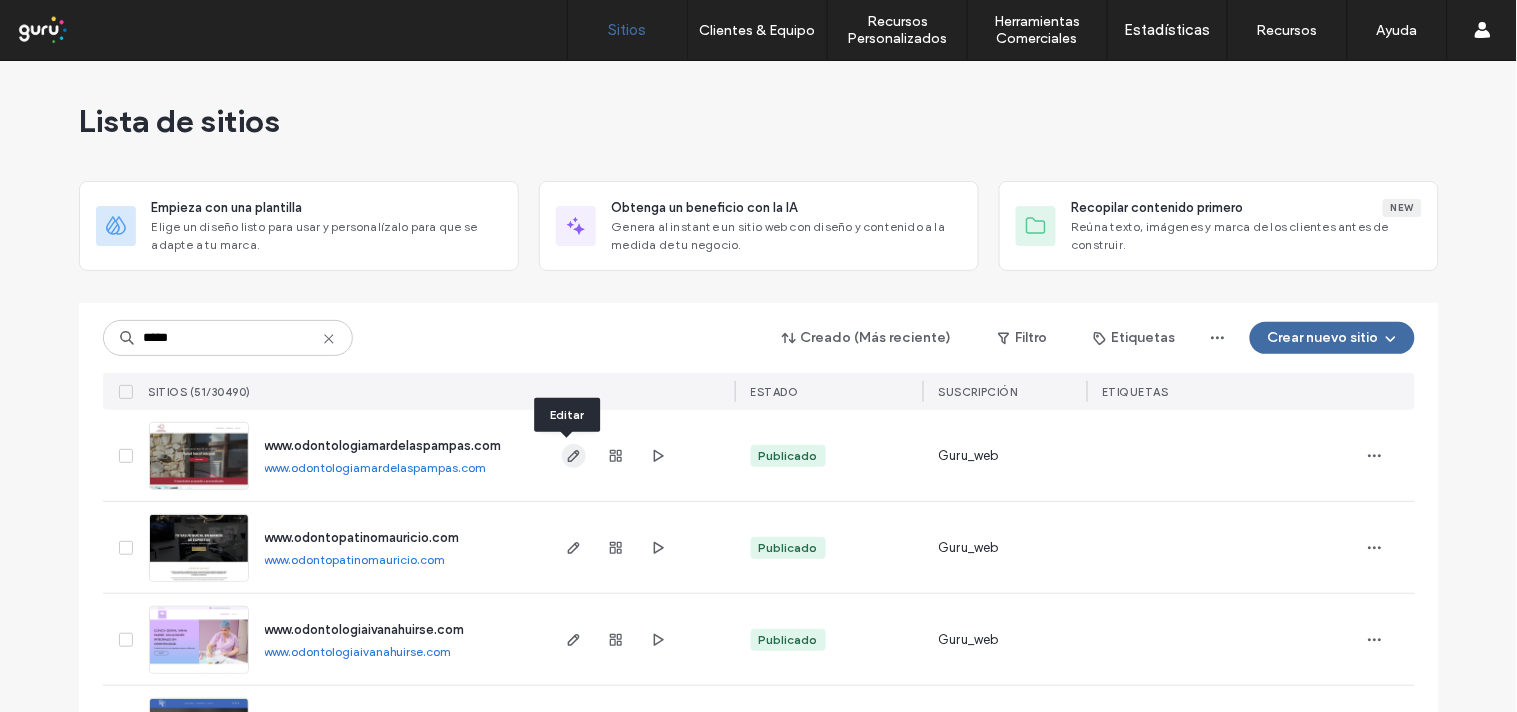click 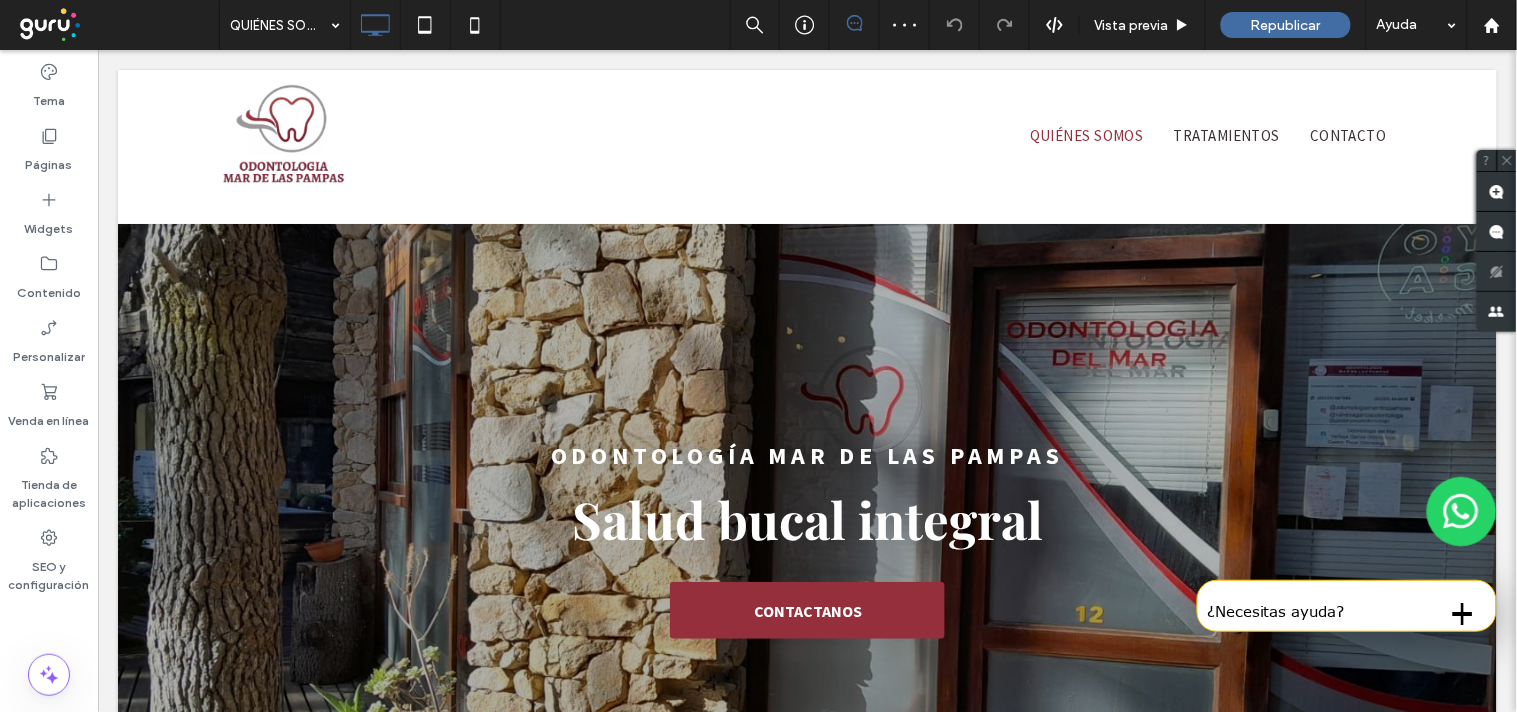 scroll, scrollTop: 753, scrollLeft: 0, axis: vertical 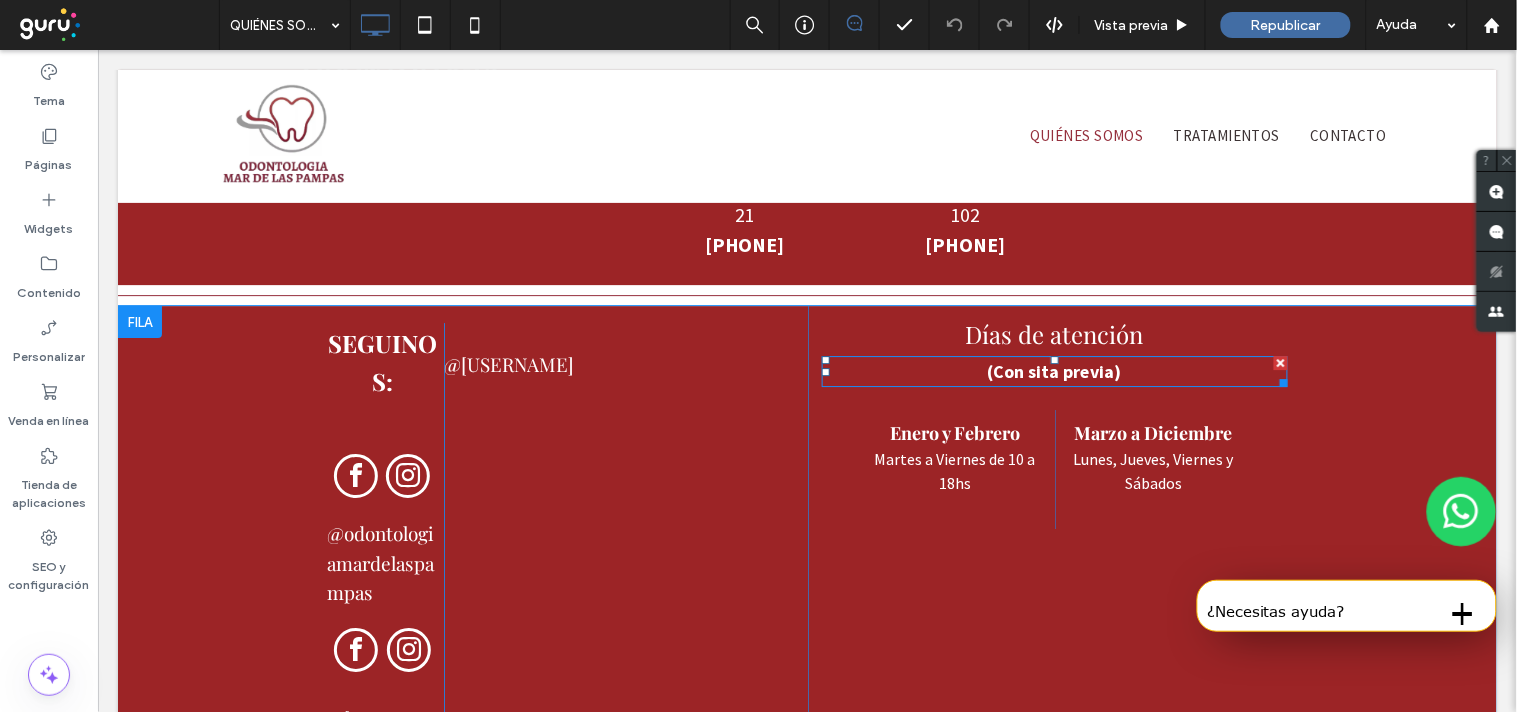 click on "(Con sita previa)" at bounding box center (1054, 370) 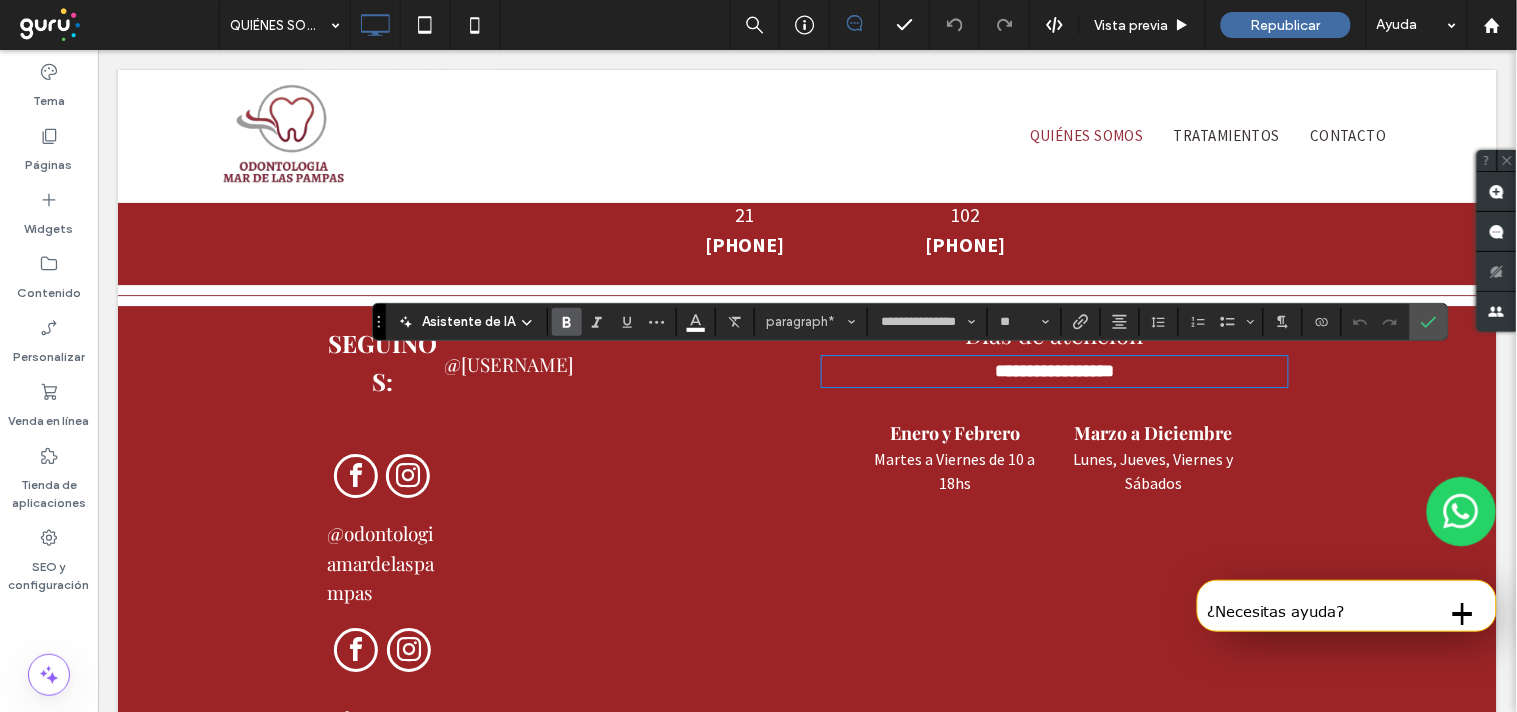 click on "**********" at bounding box center [1053, 370] 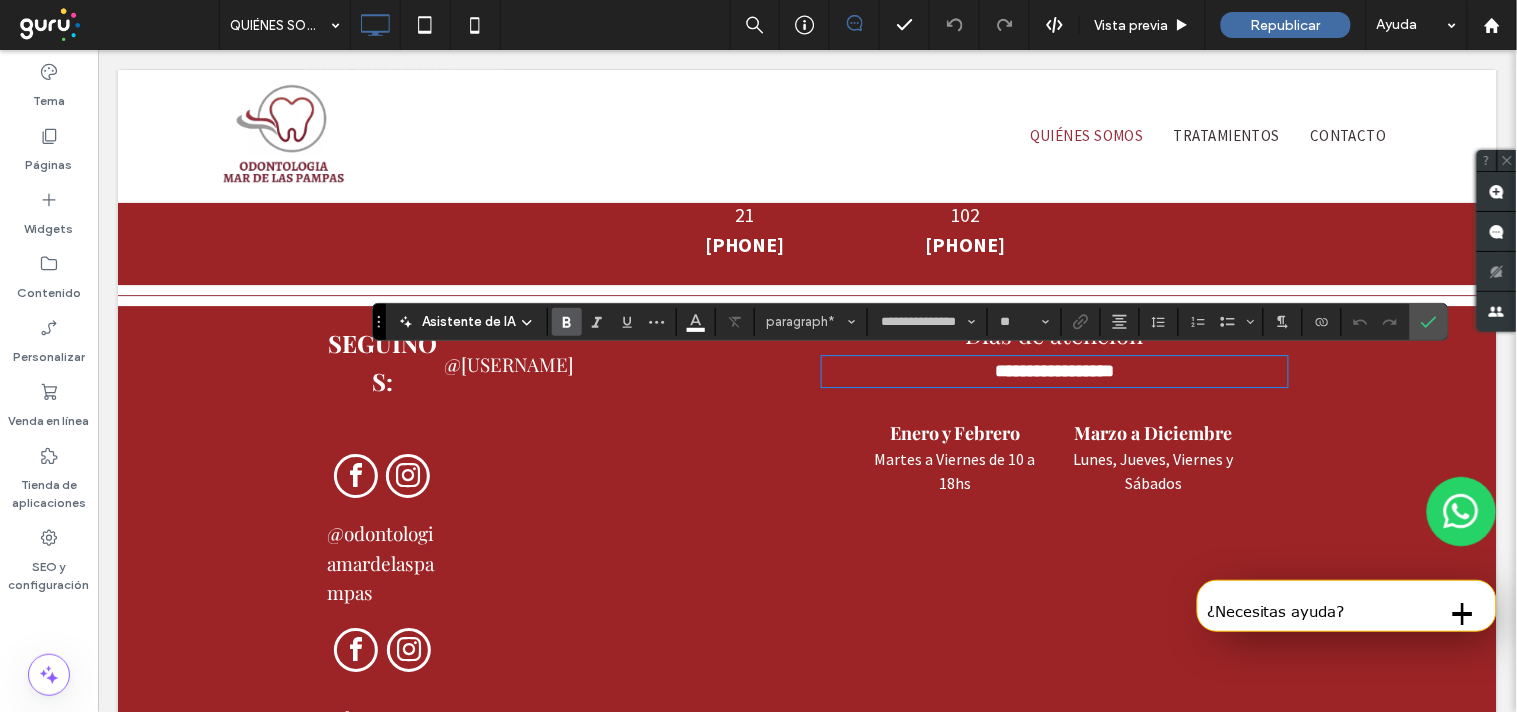 type 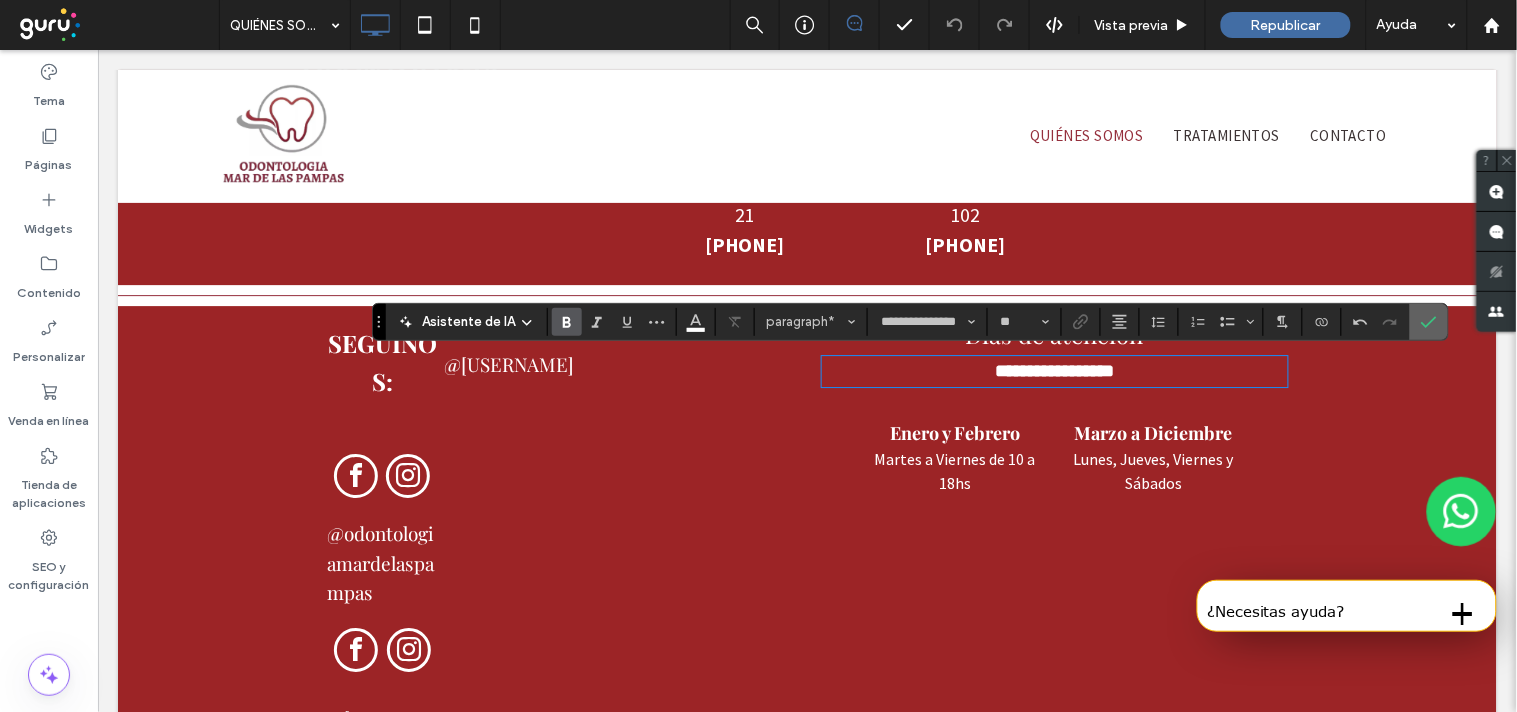 drag, startPoint x: 1421, startPoint y: 331, endPoint x: 1323, endPoint y: 278, distance: 111.41364 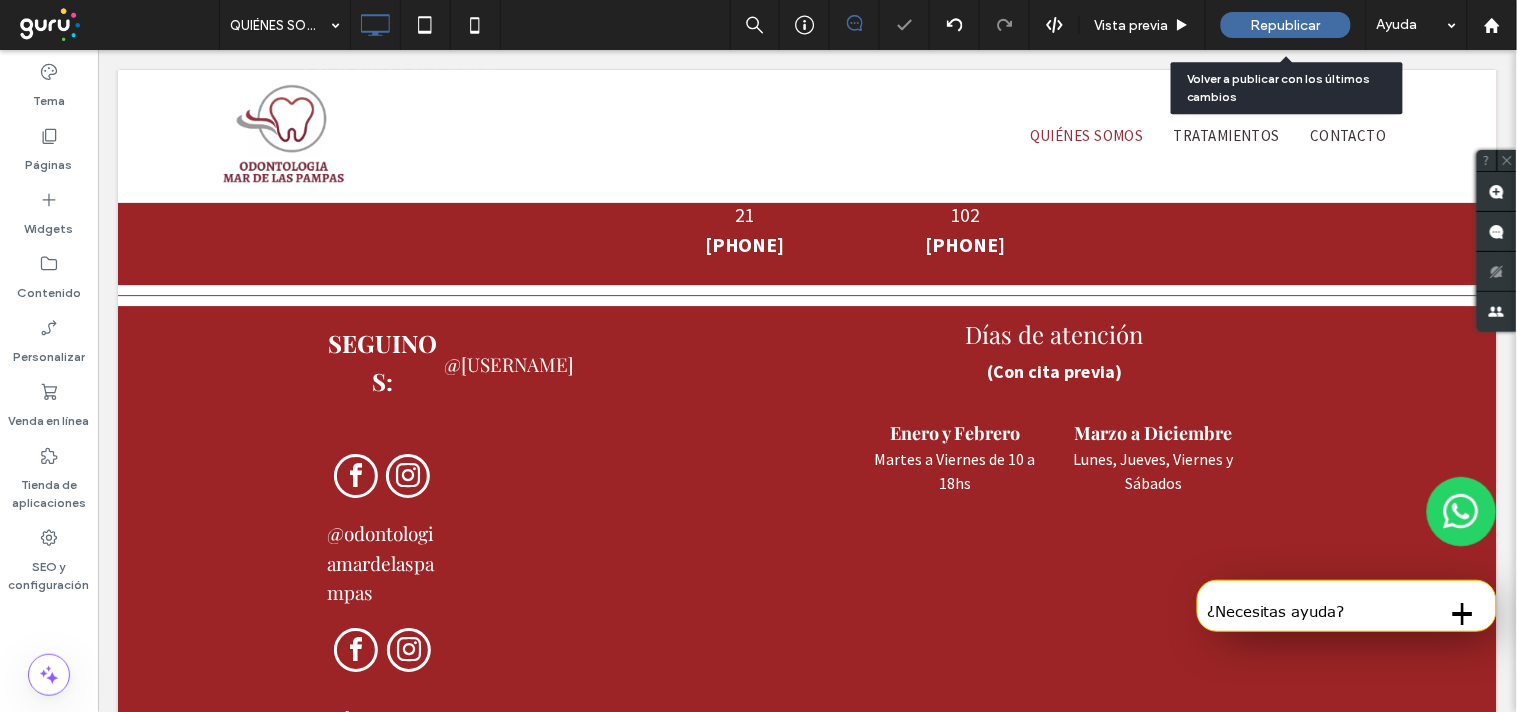 click on "Republicar" at bounding box center (1286, 25) 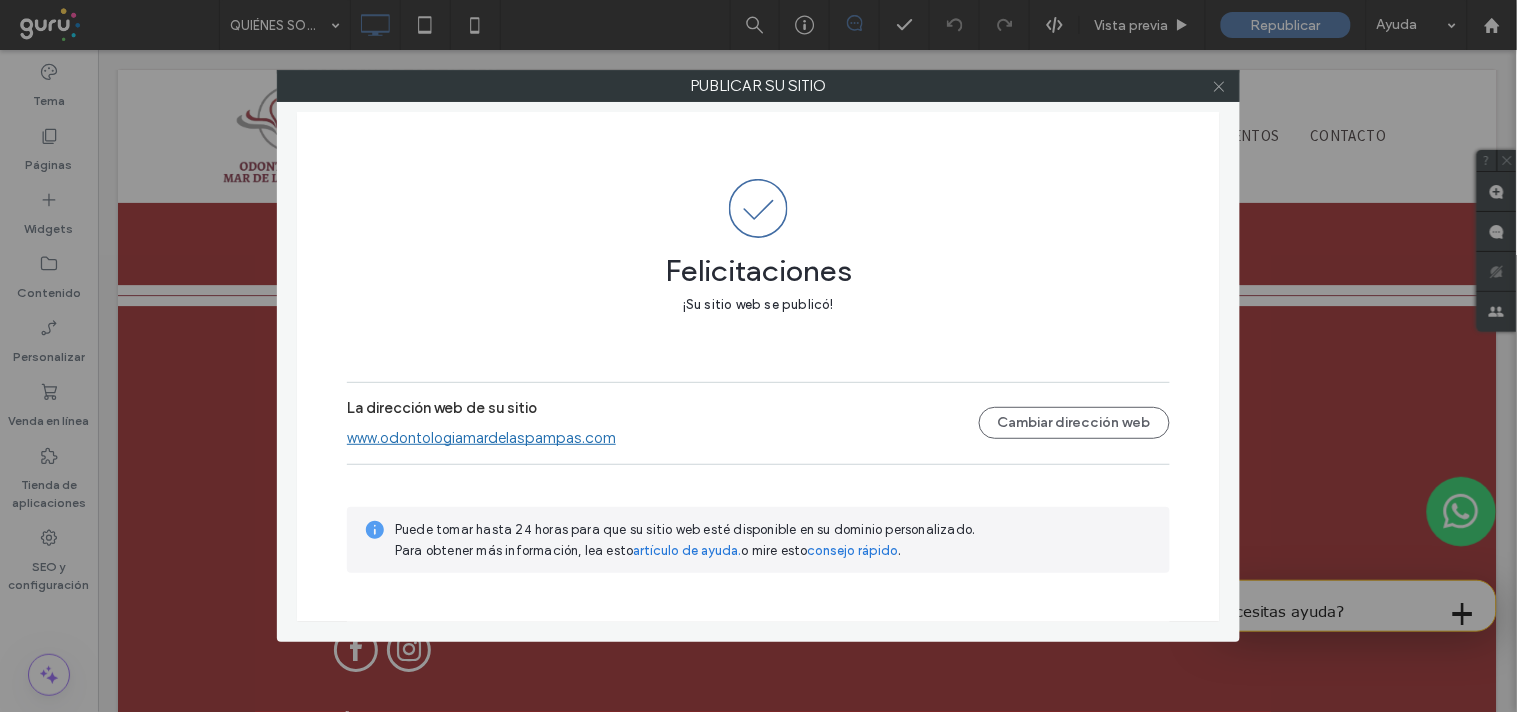 click 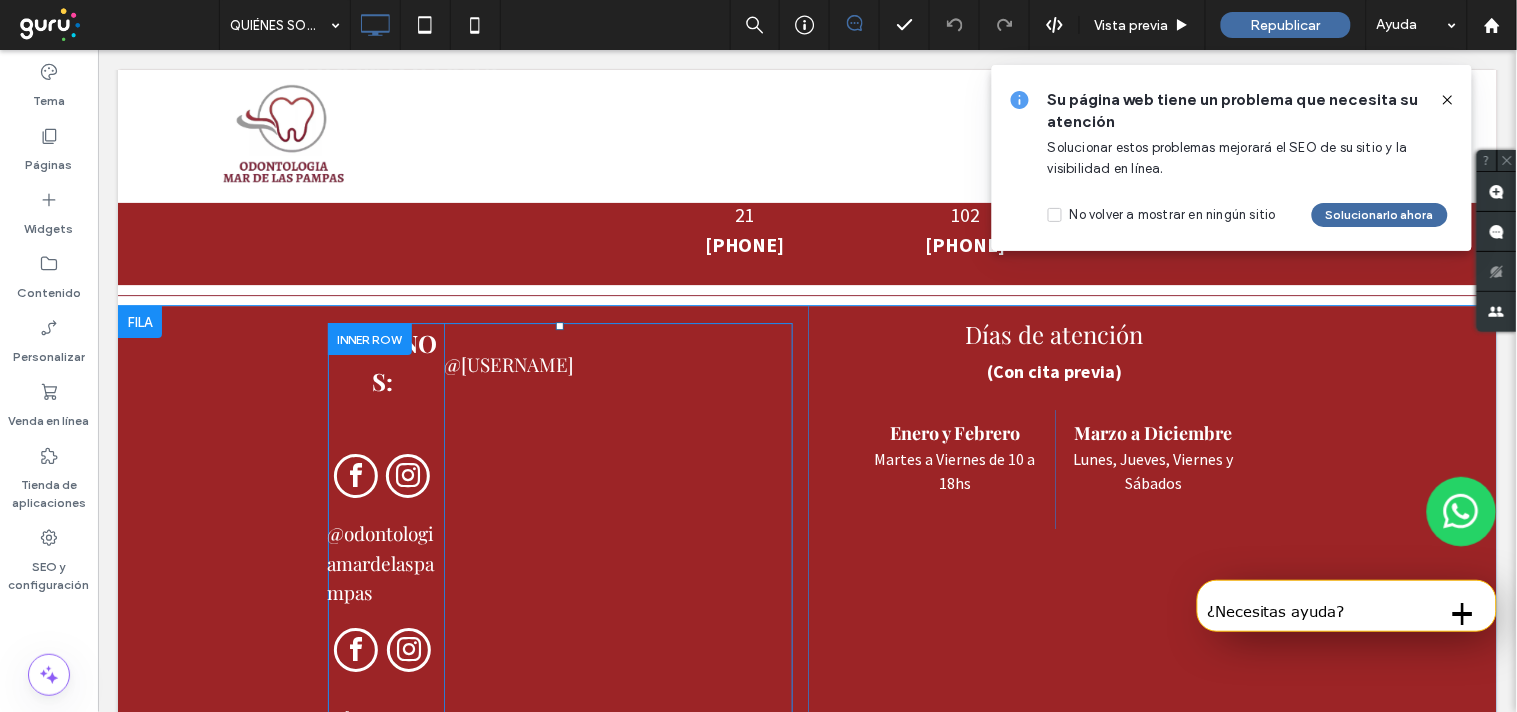 scroll, scrollTop: 14, scrollLeft: 0, axis: vertical 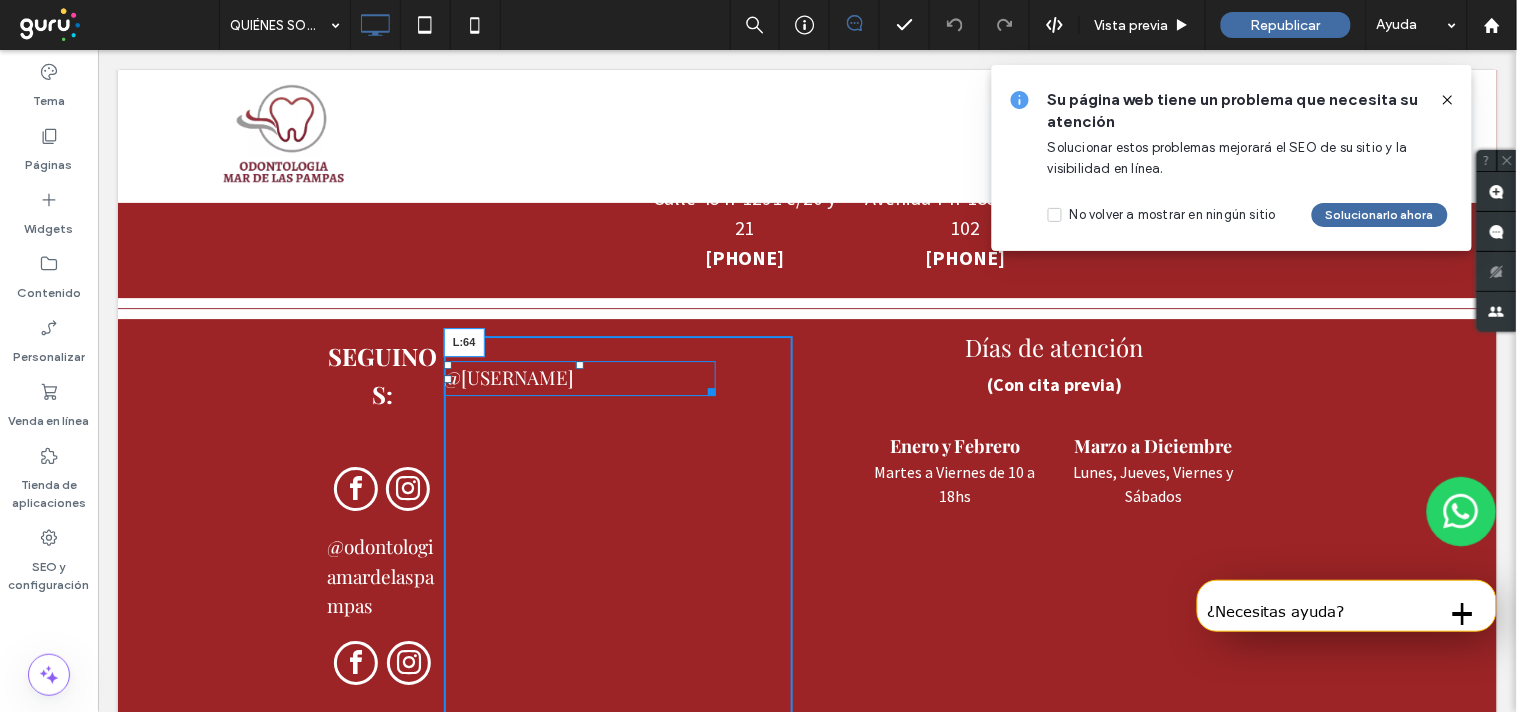drag, startPoint x: 427, startPoint y: 377, endPoint x: 500, endPoint y: 384, distance: 73.33485 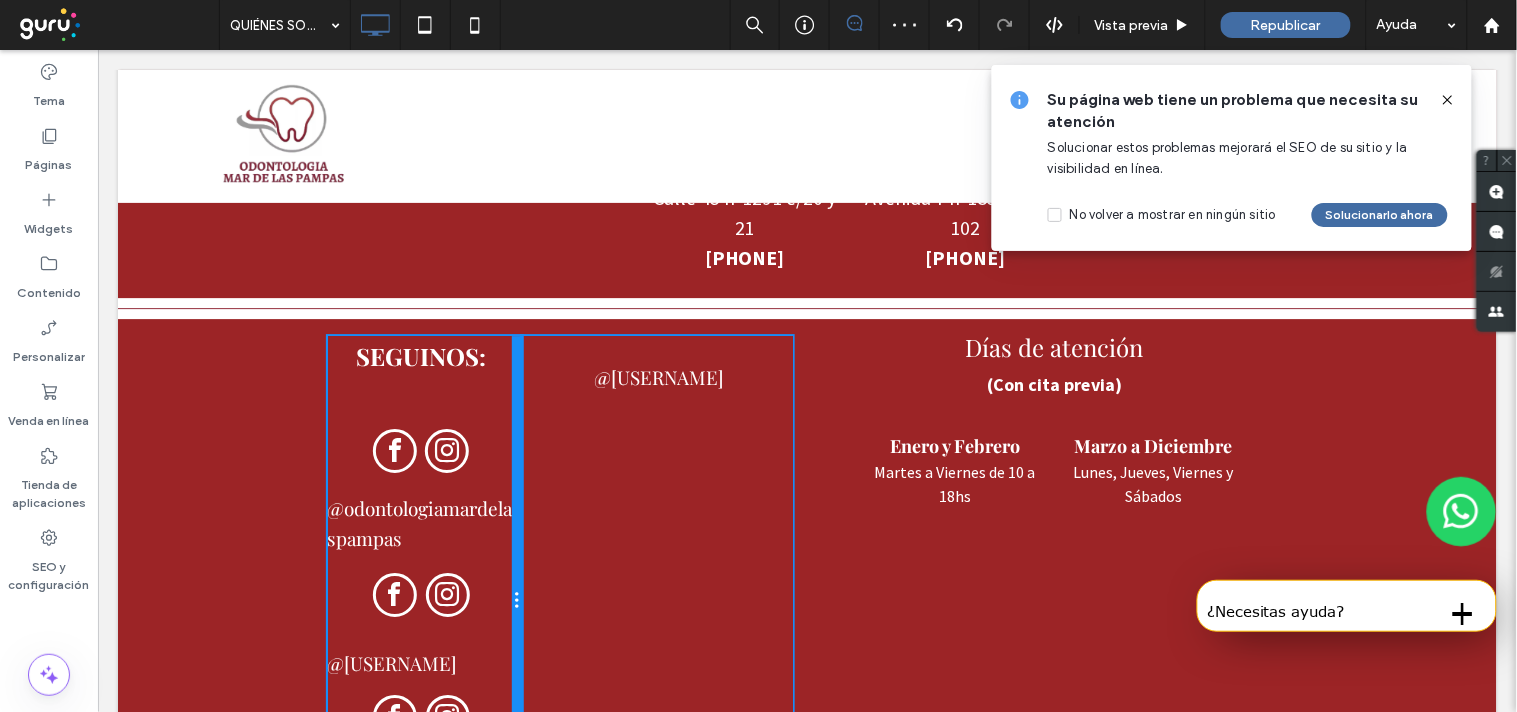 drag, startPoint x: 423, startPoint y: 384, endPoint x: 496, endPoint y: 384, distance: 73 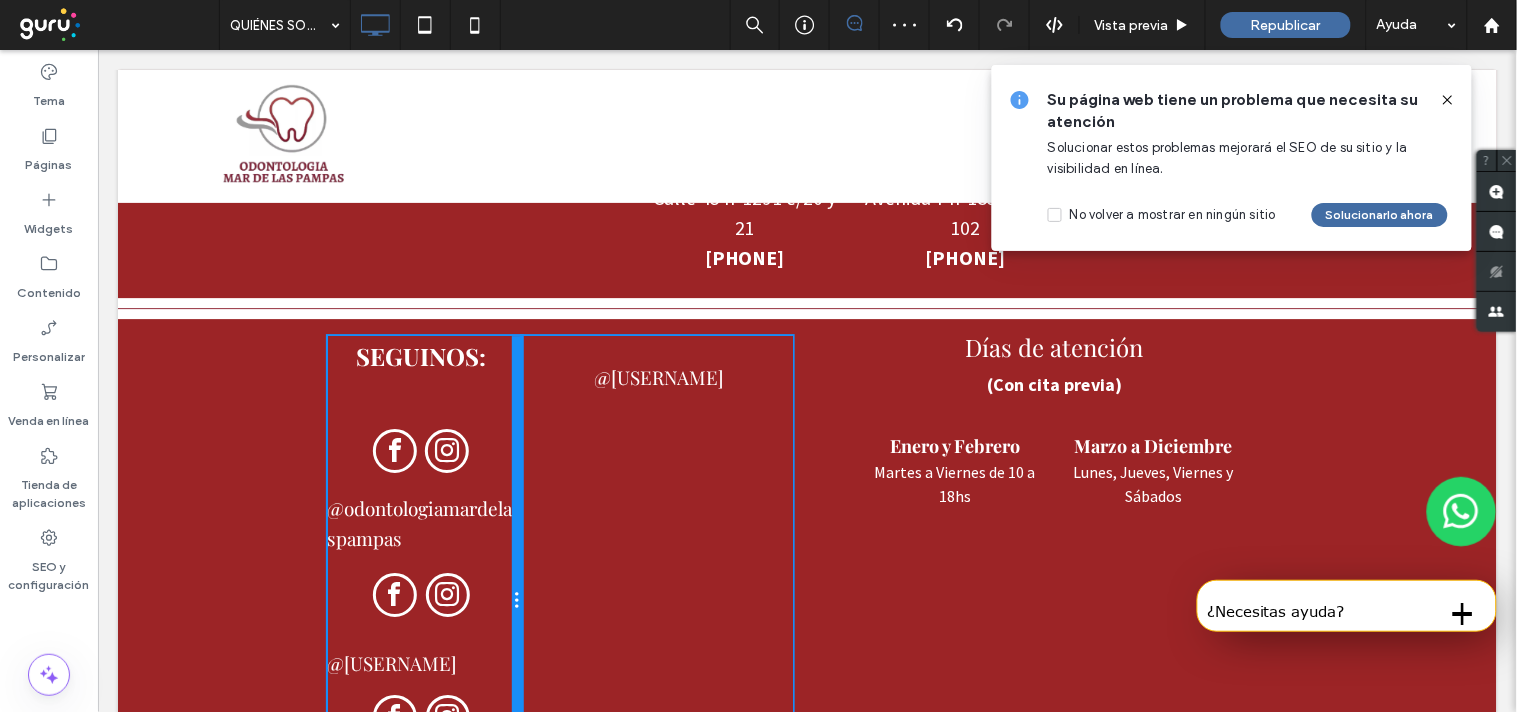 click at bounding box center (516, 599) 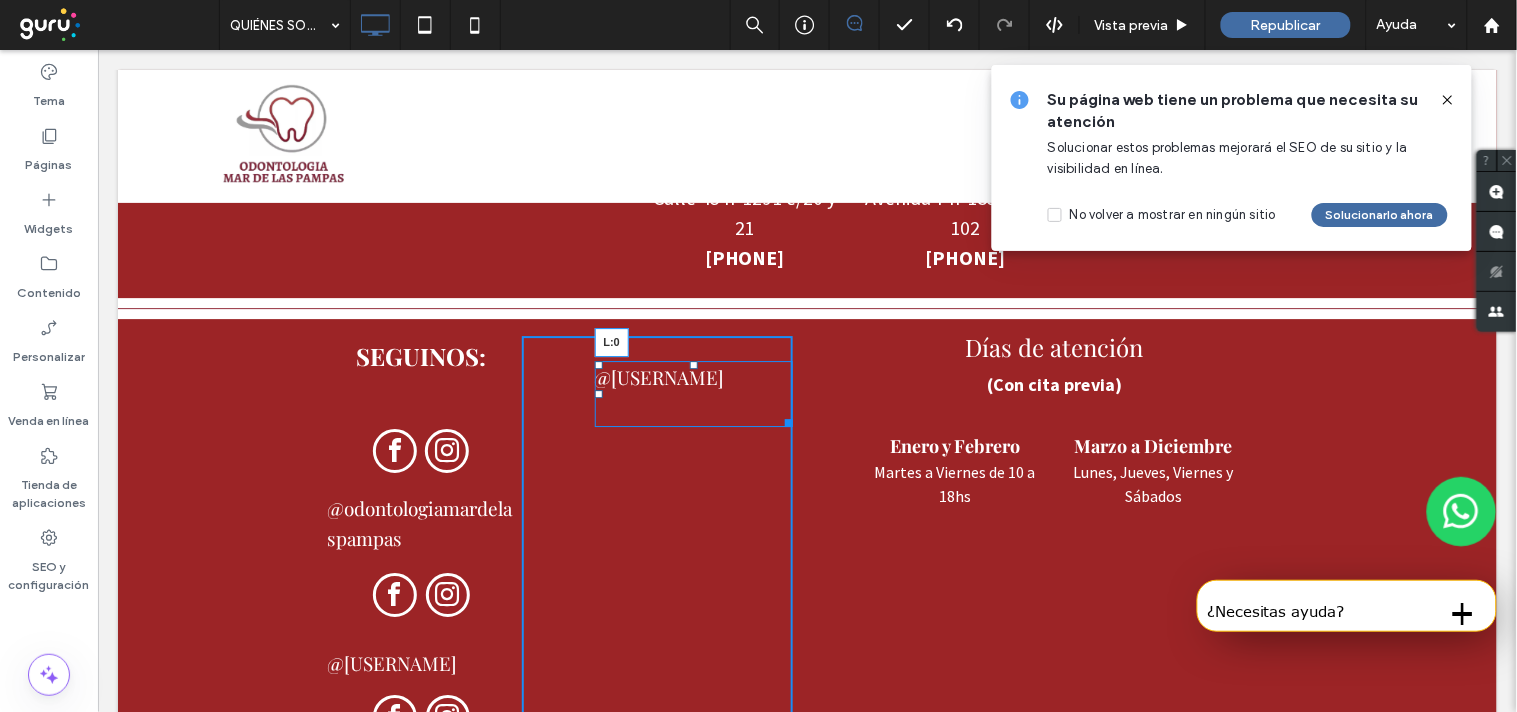 drag, startPoint x: 573, startPoint y: 394, endPoint x: 503, endPoint y: 384, distance: 70.71068 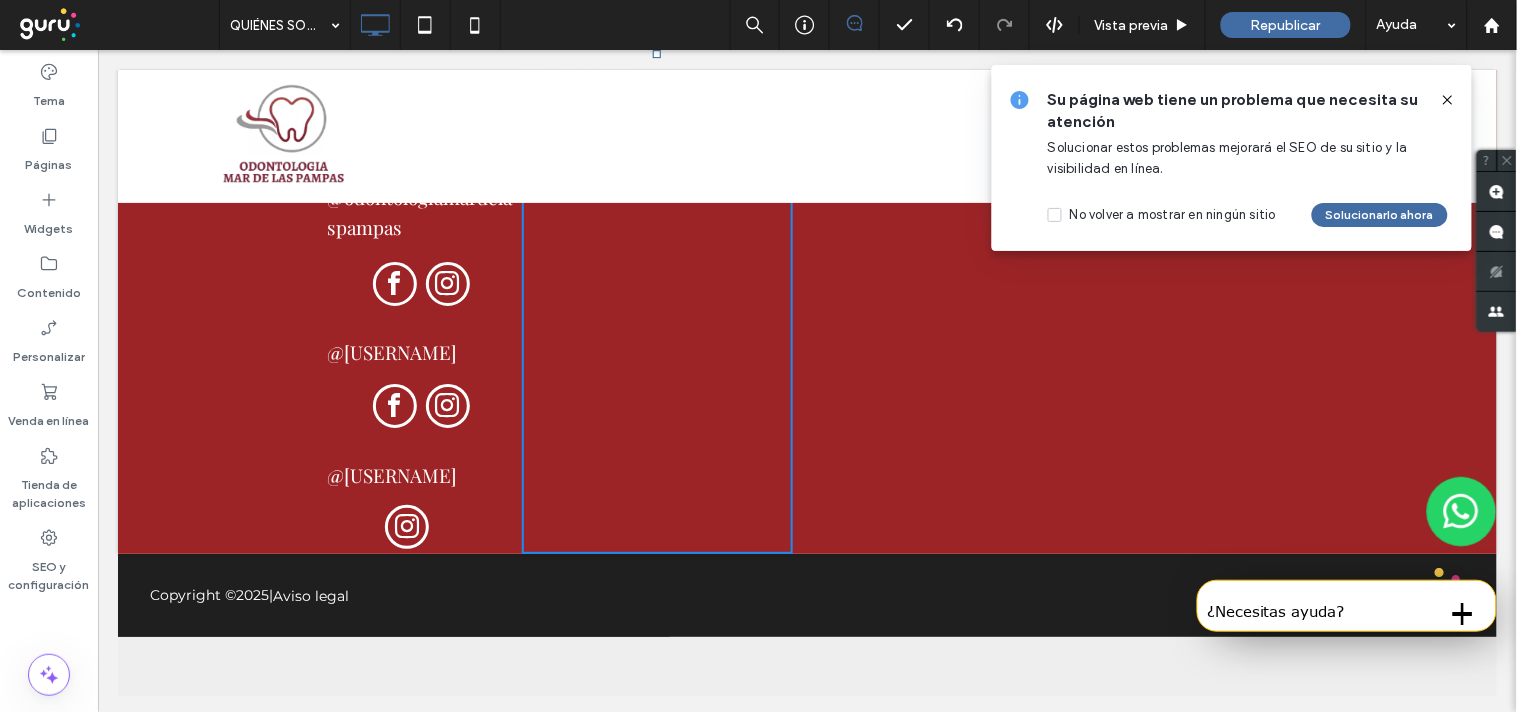 scroll, scrollTop: 7634, scrollLeft: 0, axis: vertical 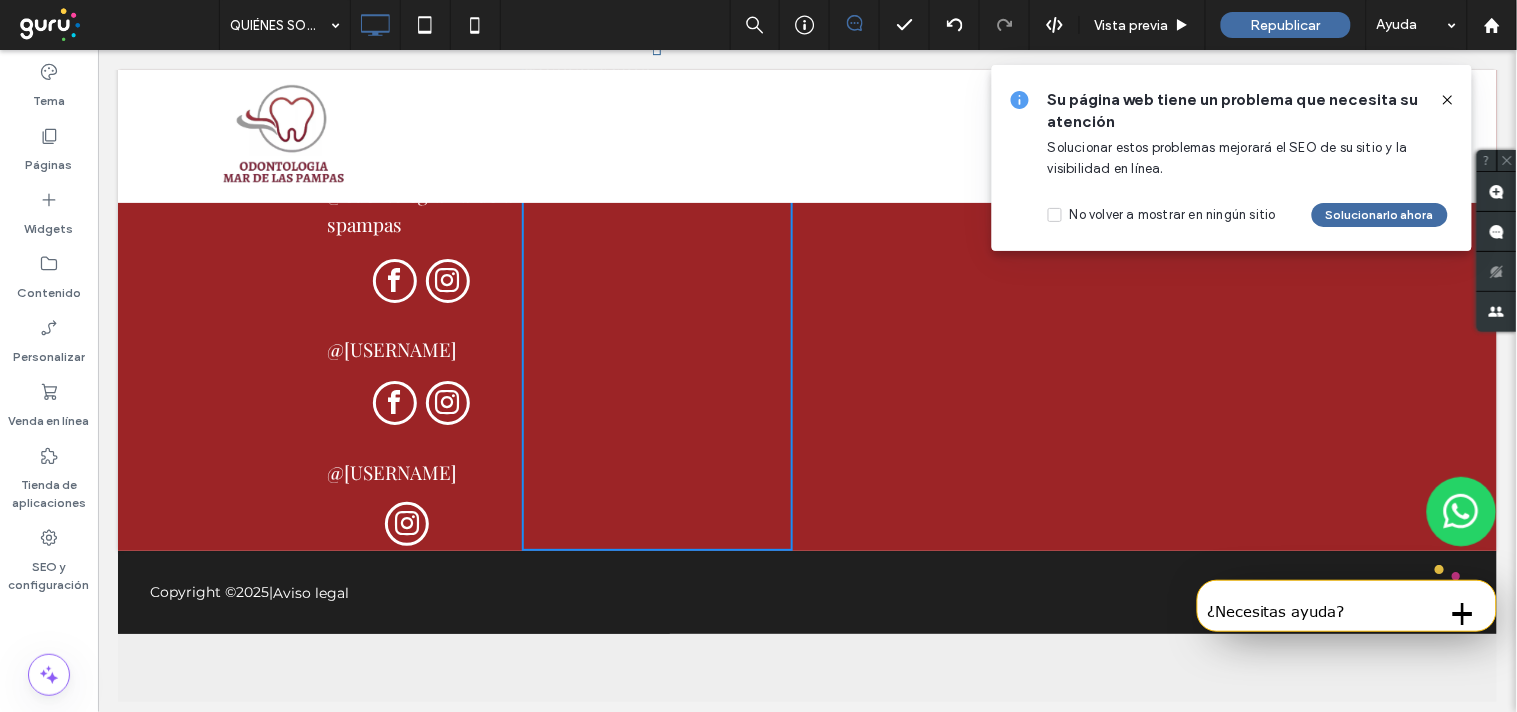 drag, startPoint x: 637, startPoint y: 362, endPoint x: 735, endPoint y: 621, distance: 276.92056 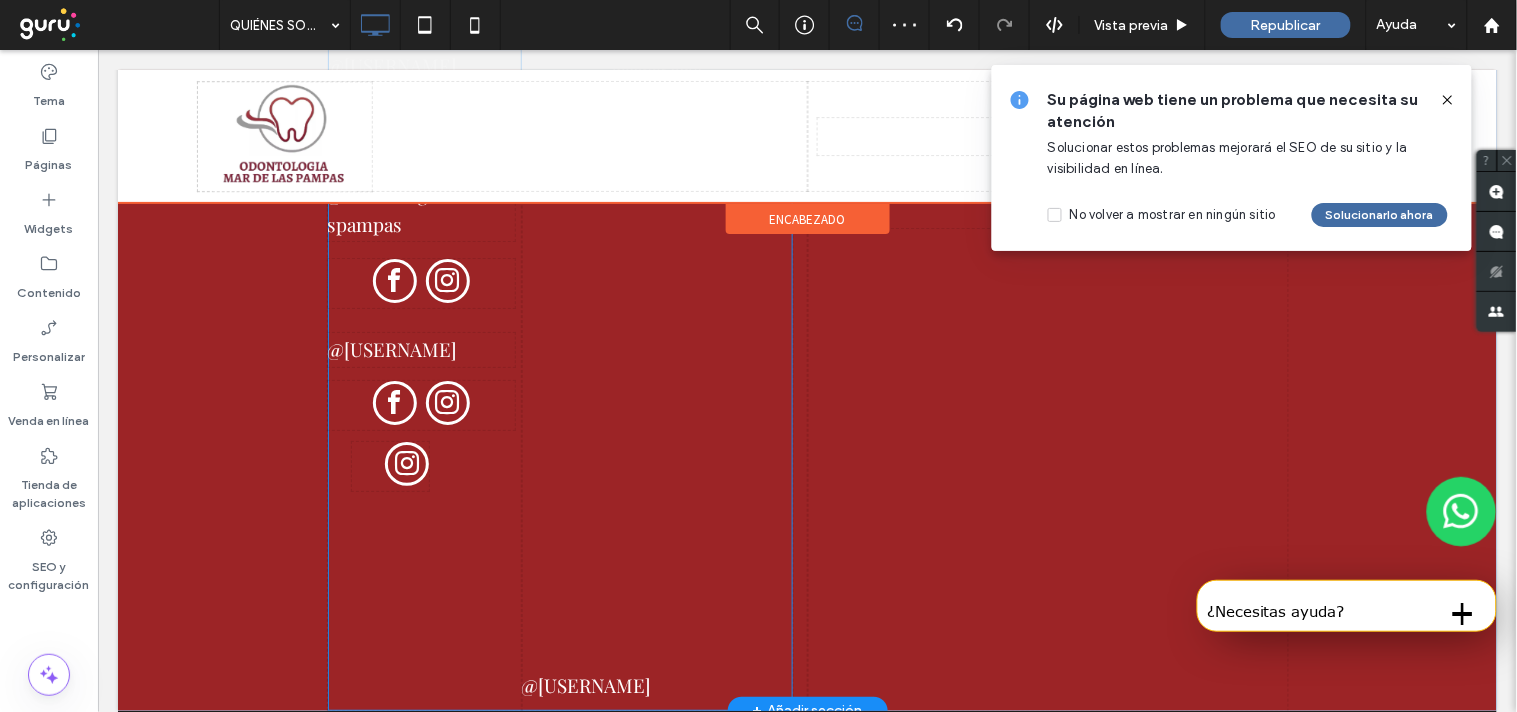 drag, startPoint x: 393, startPoint y: 501, endPoint x: 728, endPoint y: 541, distance: 337.3796 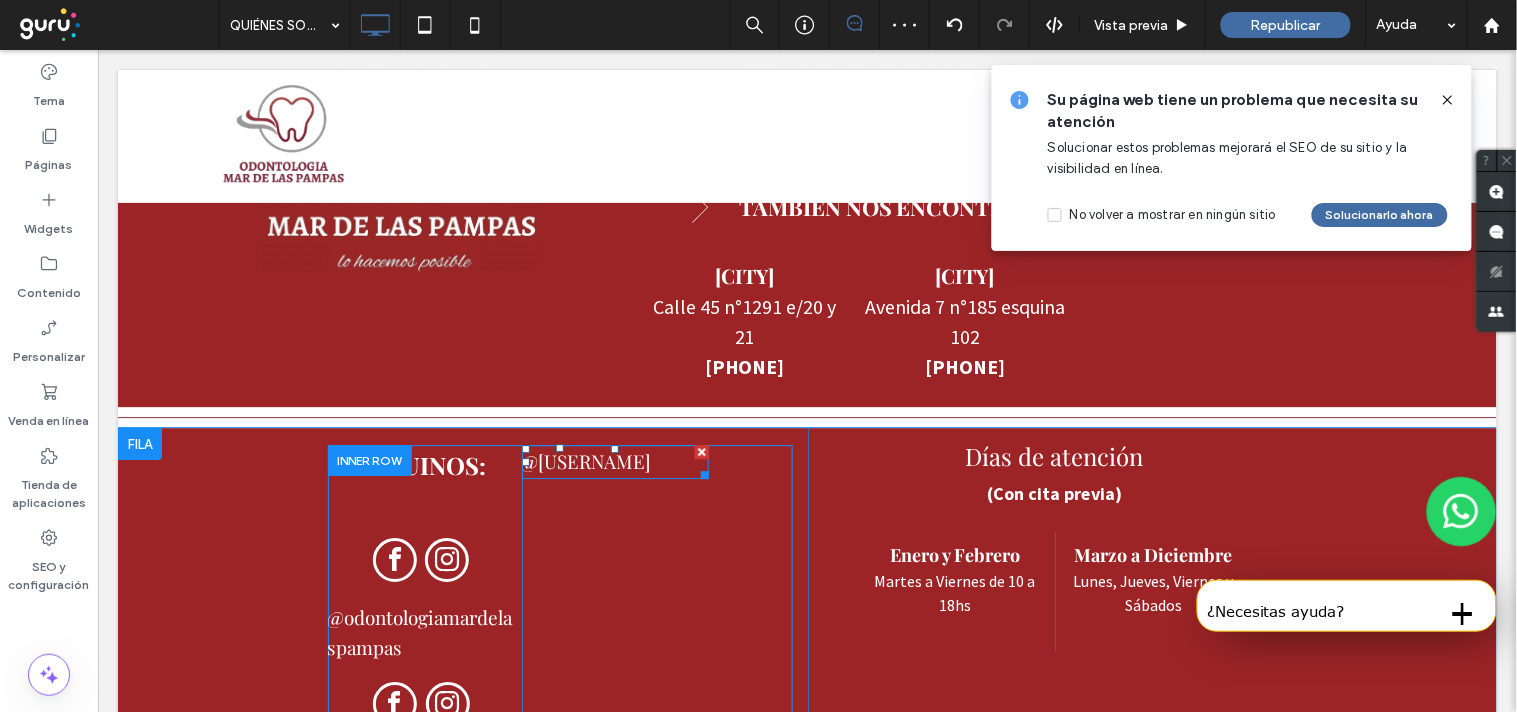 scroll, scrollTop: 7168, scrollLeft: 0, axis: vertical 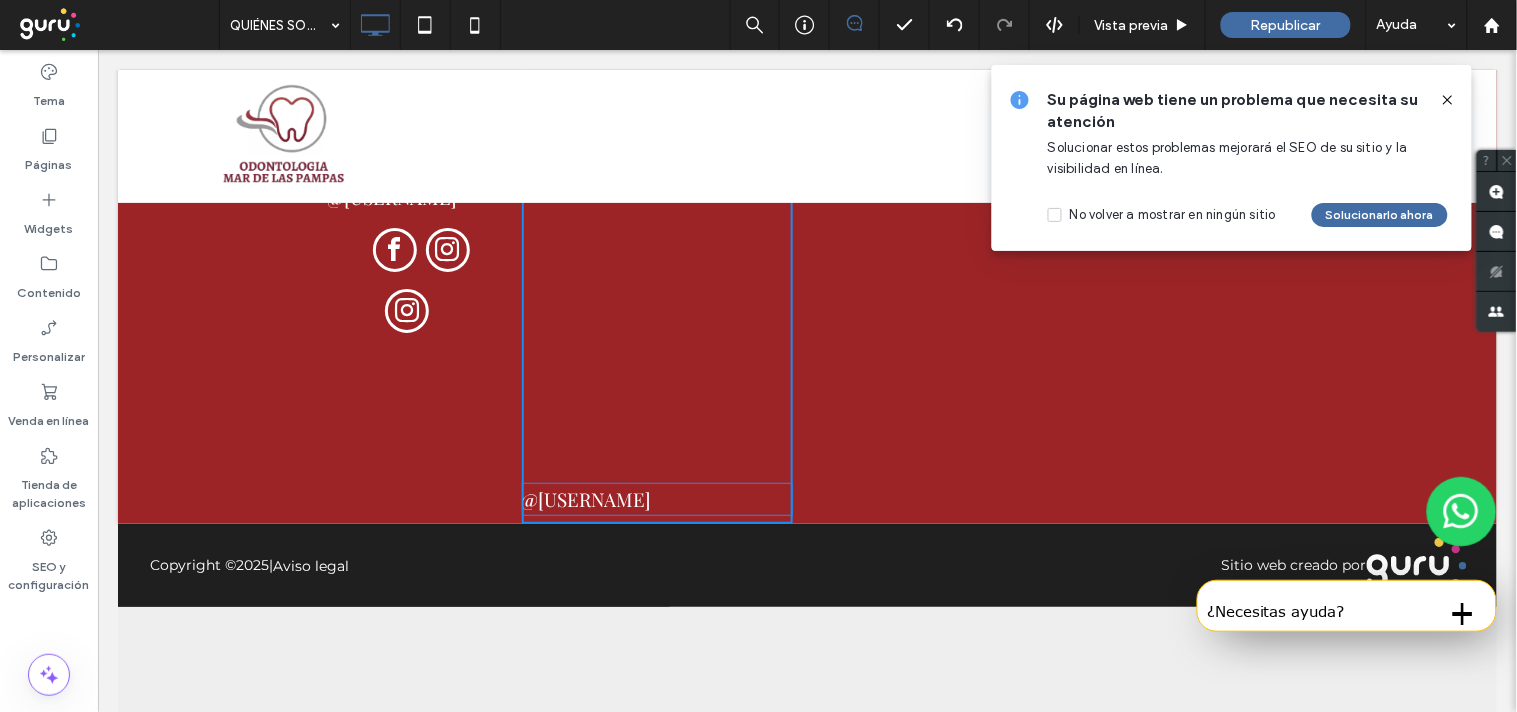 drag, startPoint x: 594, startPoint y: 464, endPoint x: 798, endPoint y: 334, distance: 241.9008 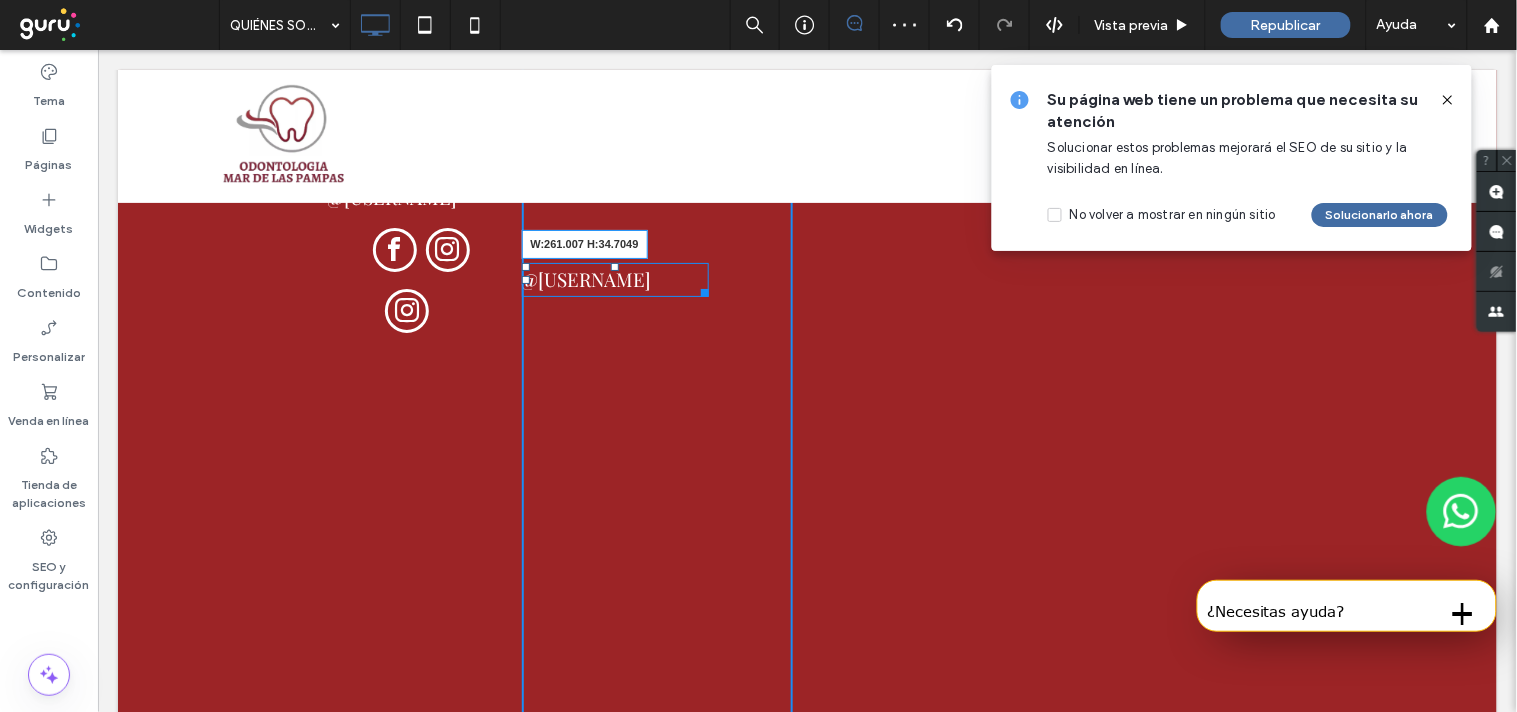 drag, startPoint x: 701, startPoint y: 316, endPoint x: 761, endPoint y: 316, distance: 60 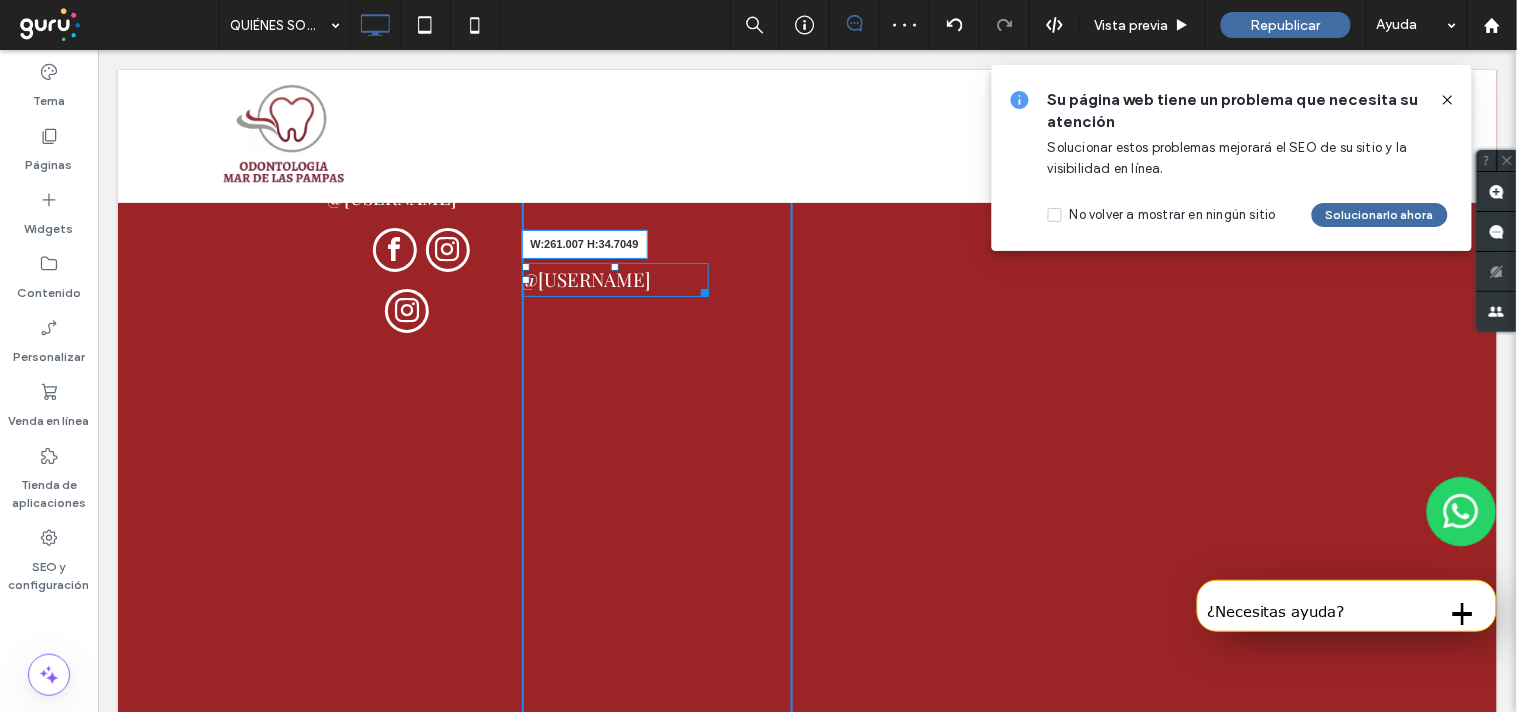 click on "@[USERNAME] W:261.007 H:34.7049 @[USERNAME]
Click To Paste" at bounding box center [657, 376] 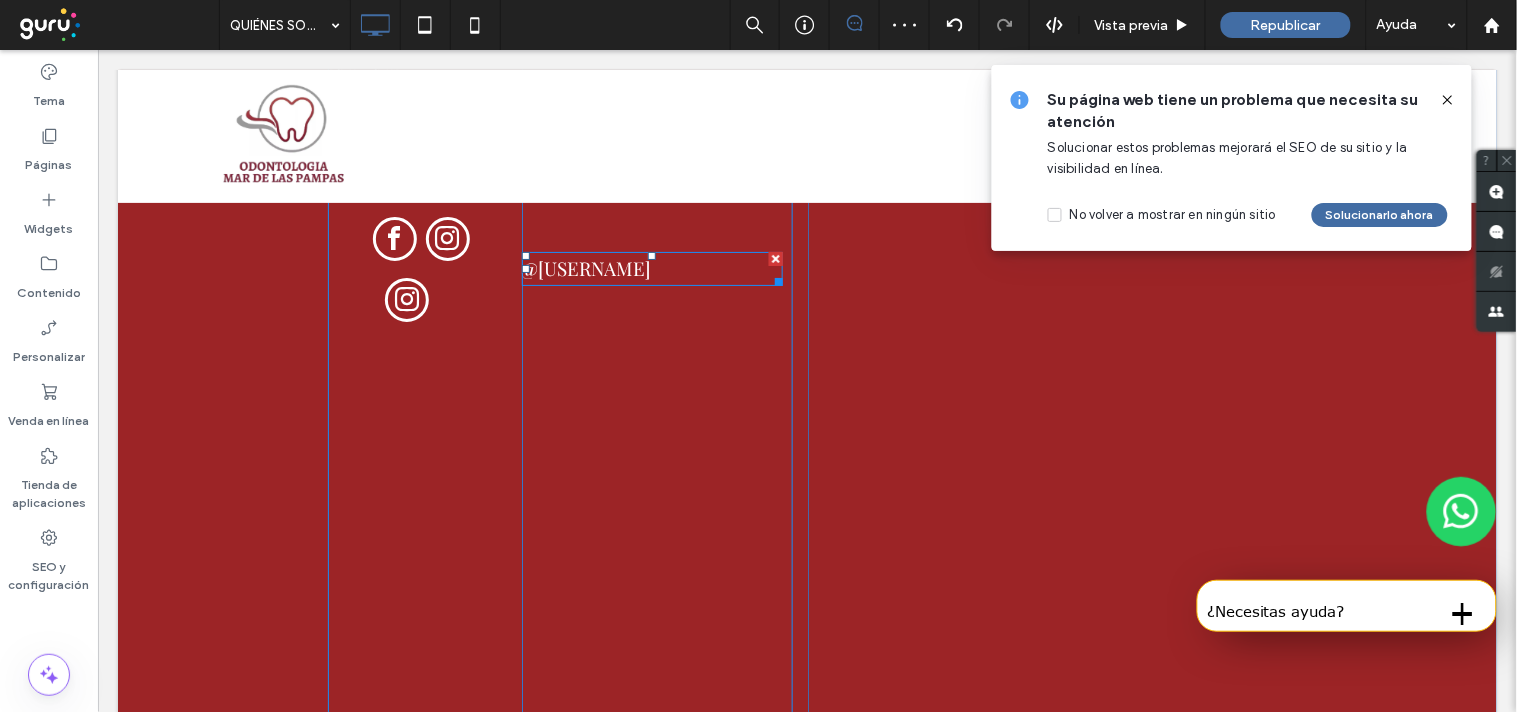 scroll, scrollTop: 13, scrollLeft: 0, axis: vertical 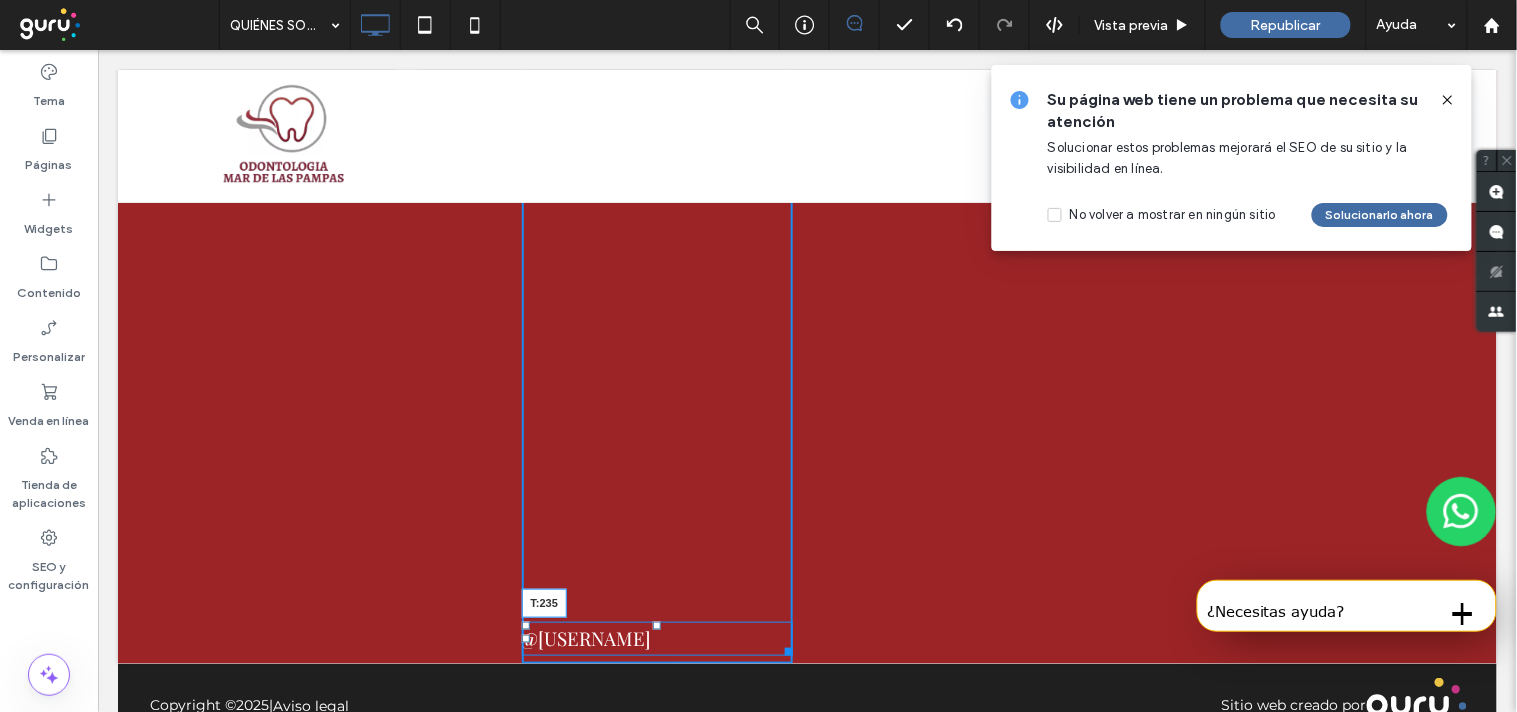 drag, startPoint x: 637, startPoint y: 607, endPoint x: 667, endPoint y: 295, distance: 313.439 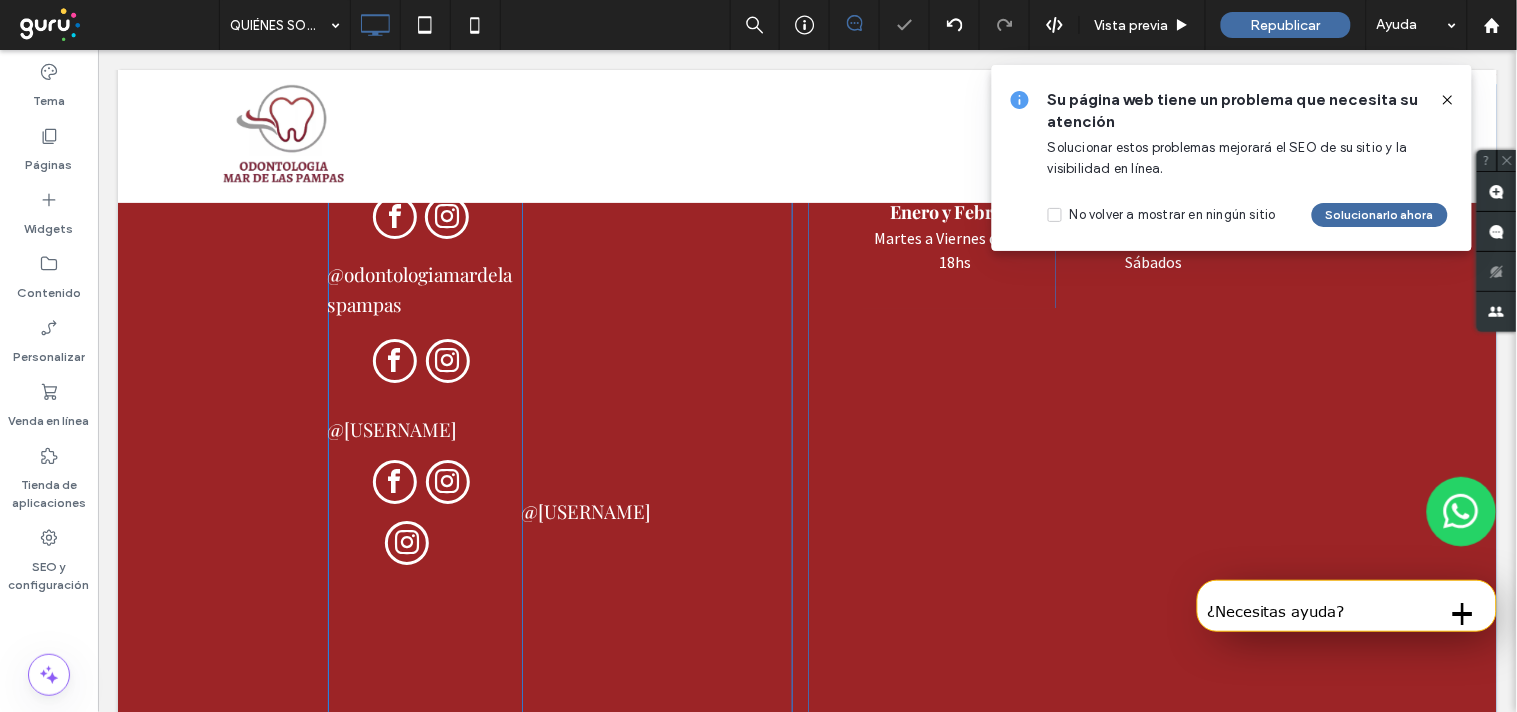 scroll, scrollTop: 7507, scrollLeft: 0, axis: vertical 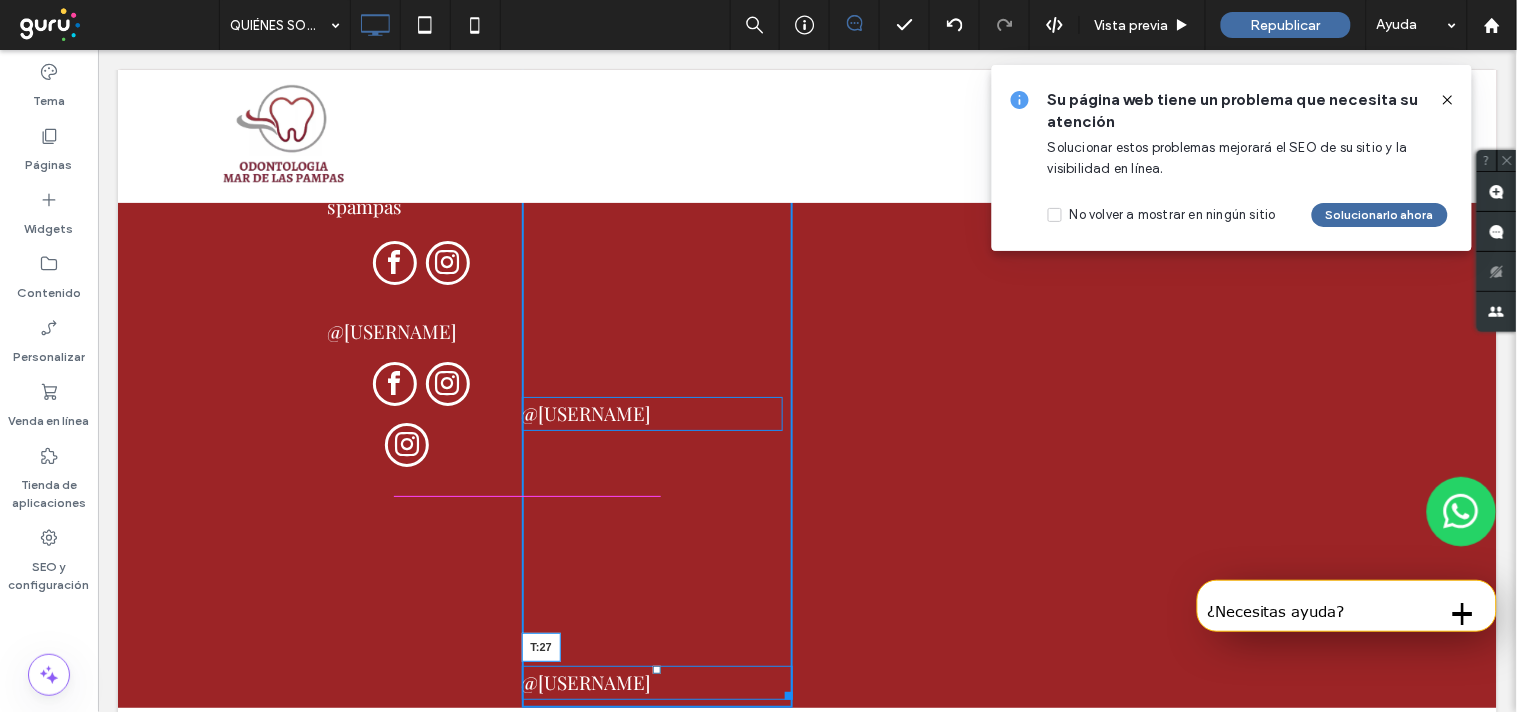drag, startPoint x: 641, startPoint y: 664, endPoint x: 771, endPoint y: 506, distance: 204.60693 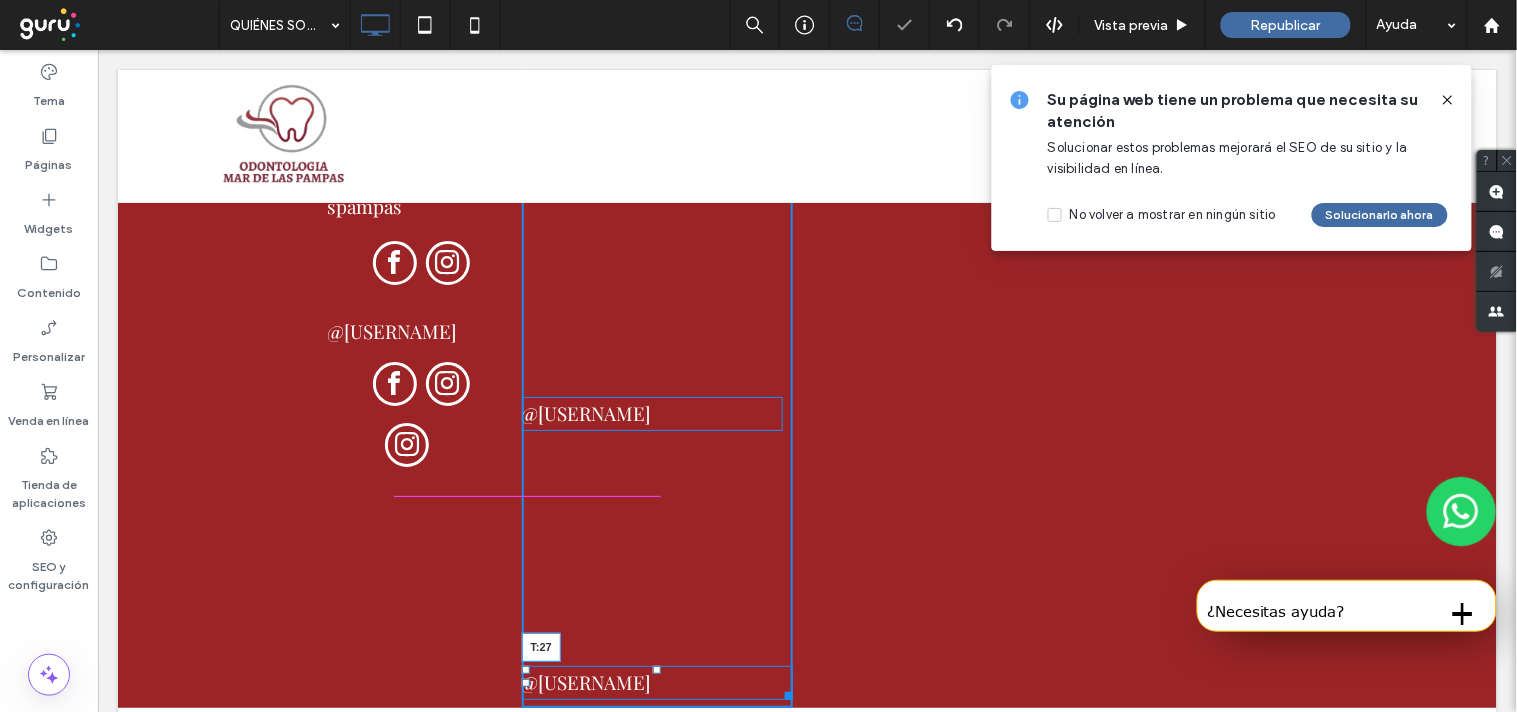 scroll, scrollTop: 7522, scrollLeft: 0, axis: vertical 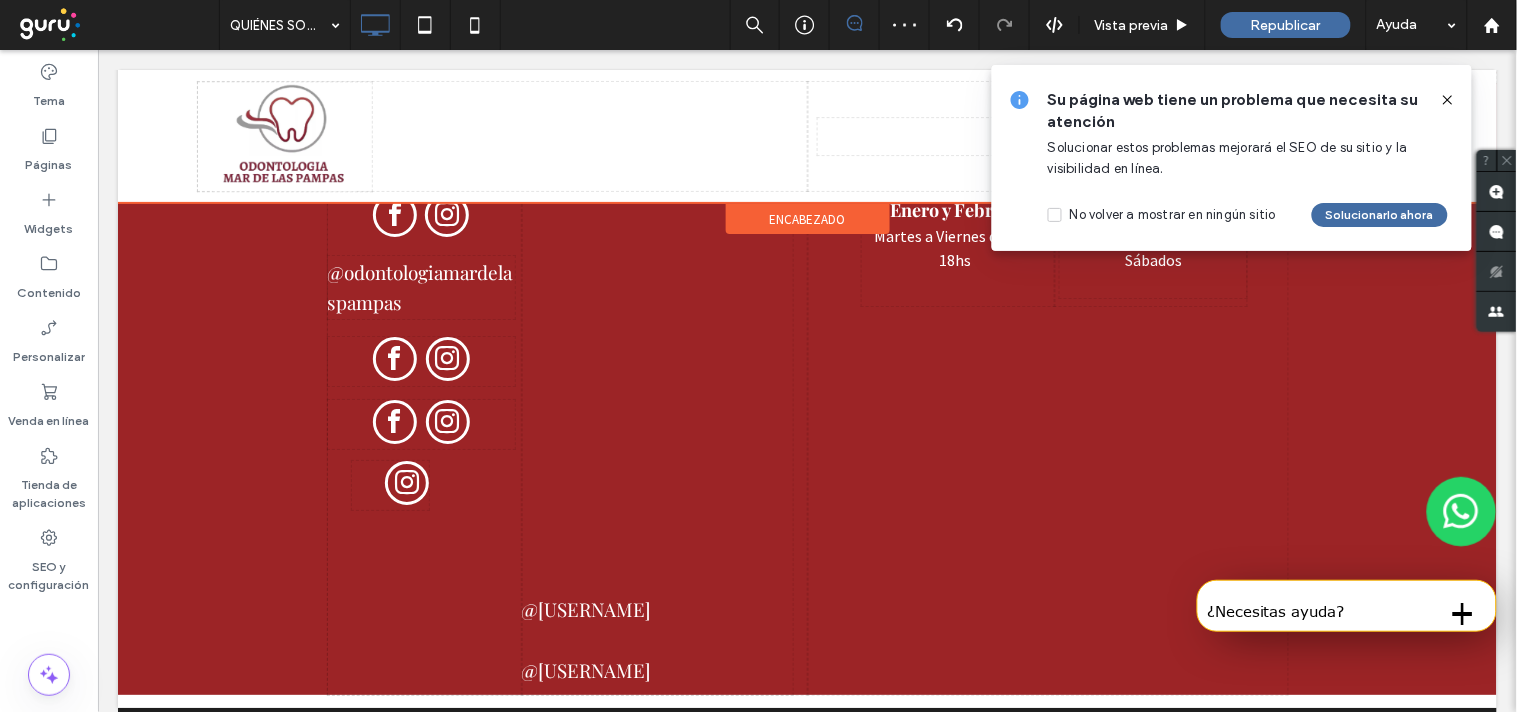 drag, startPoint x: 444, startPoint y: 431, endPoint x: 621, endPoint y: 426, distance: 177.0706 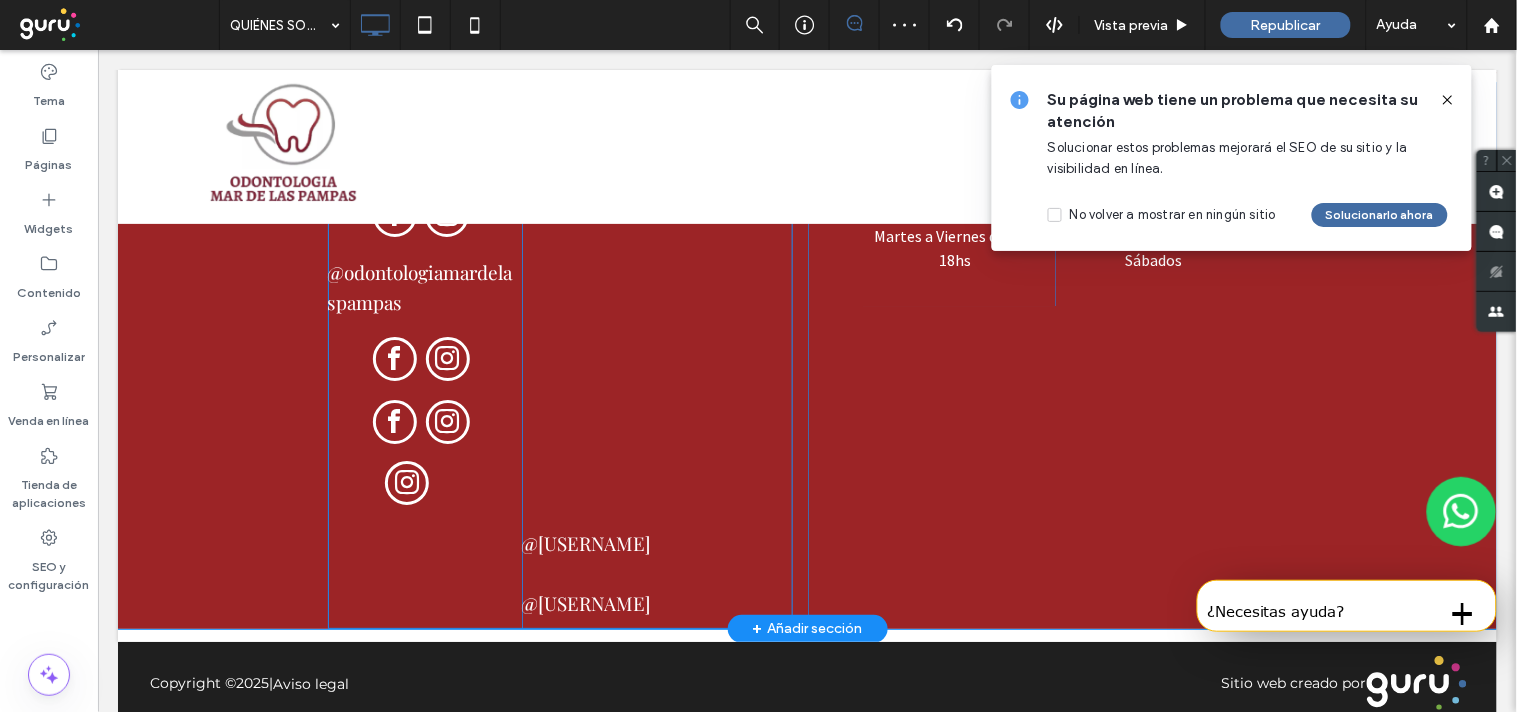 scroll, scrollTop: 0, scrollLeft: 0, axis: both 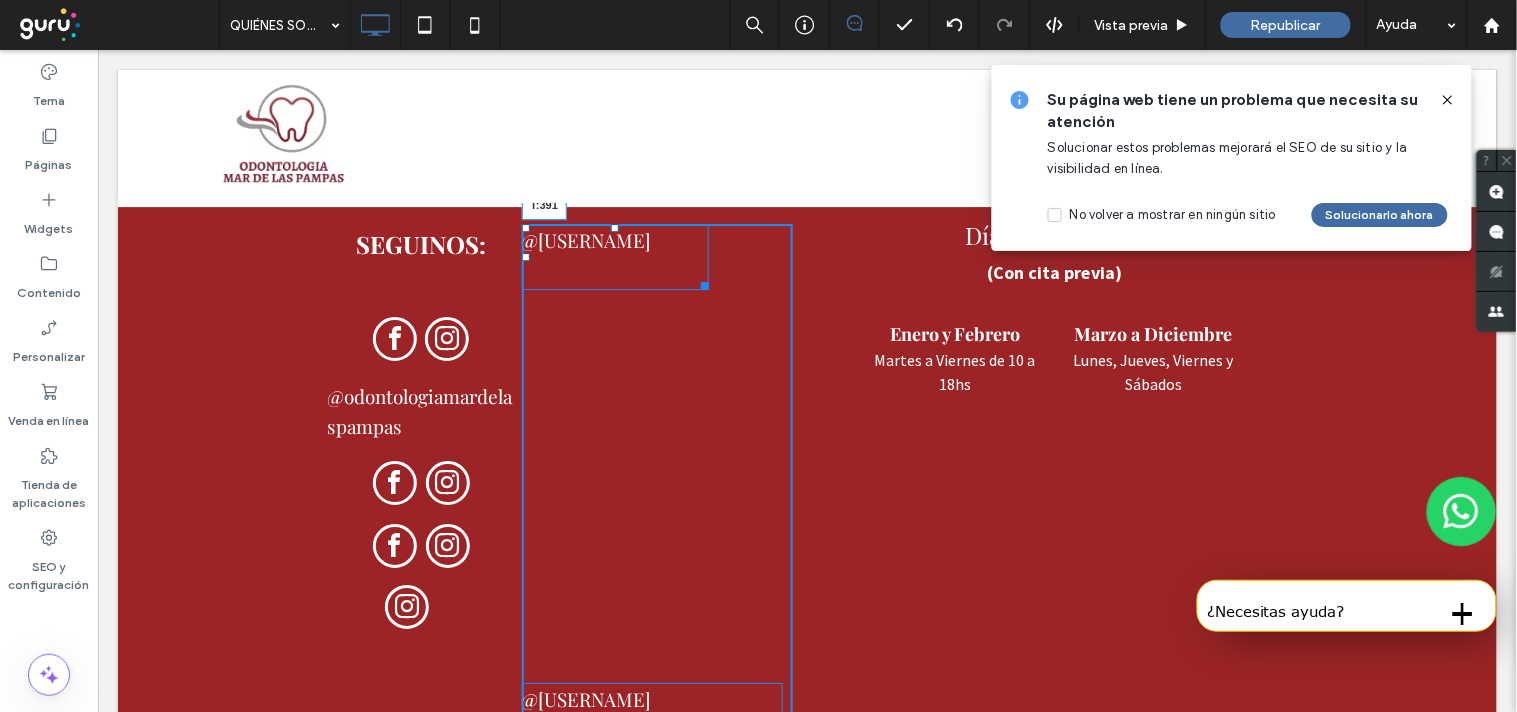 drag, startPoint x: 599, startPoint y: 445, endPoint x: 583, endPoint y: 612, distance: 167.76471 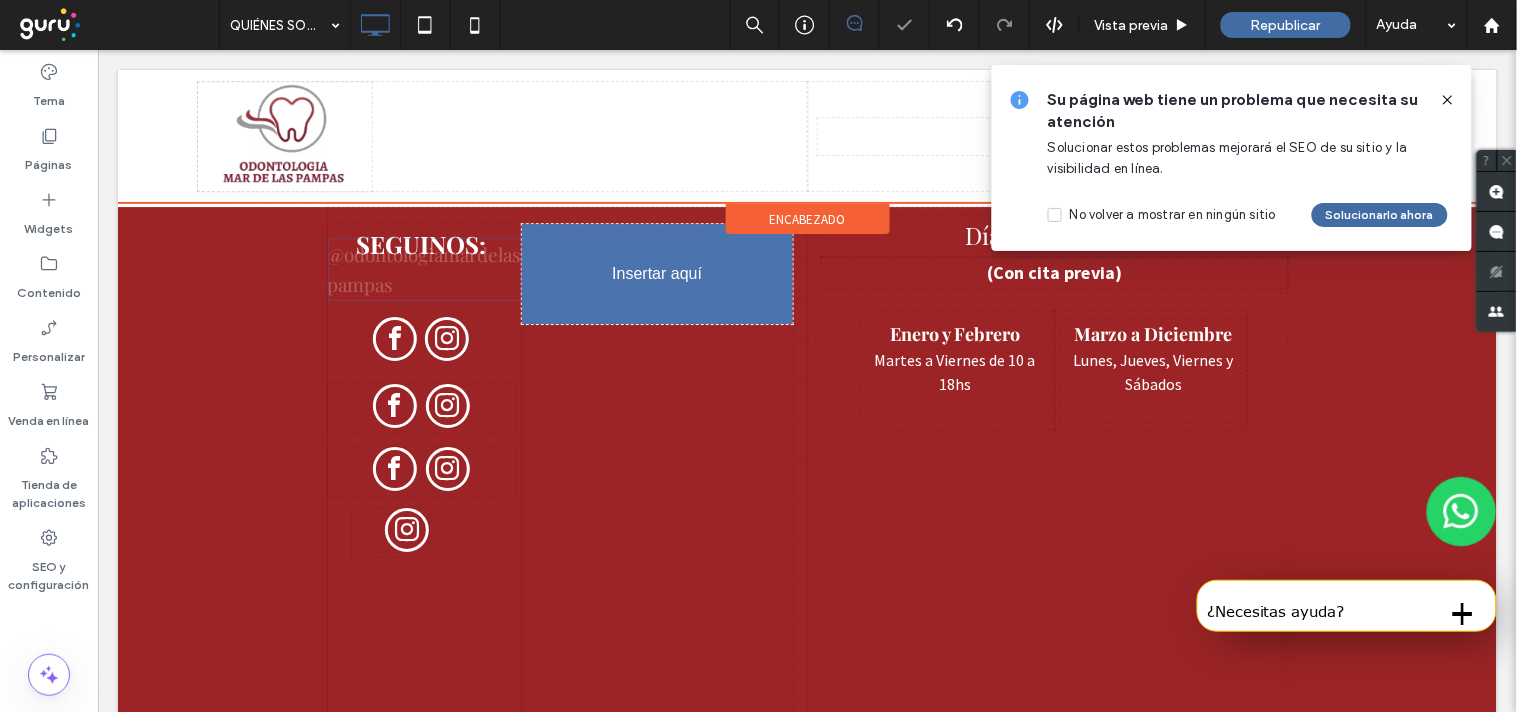 drag, startPoint x: 399, startPoint y: 405, endPoint x: 600, endPoint y: 407, distance: 201.00995 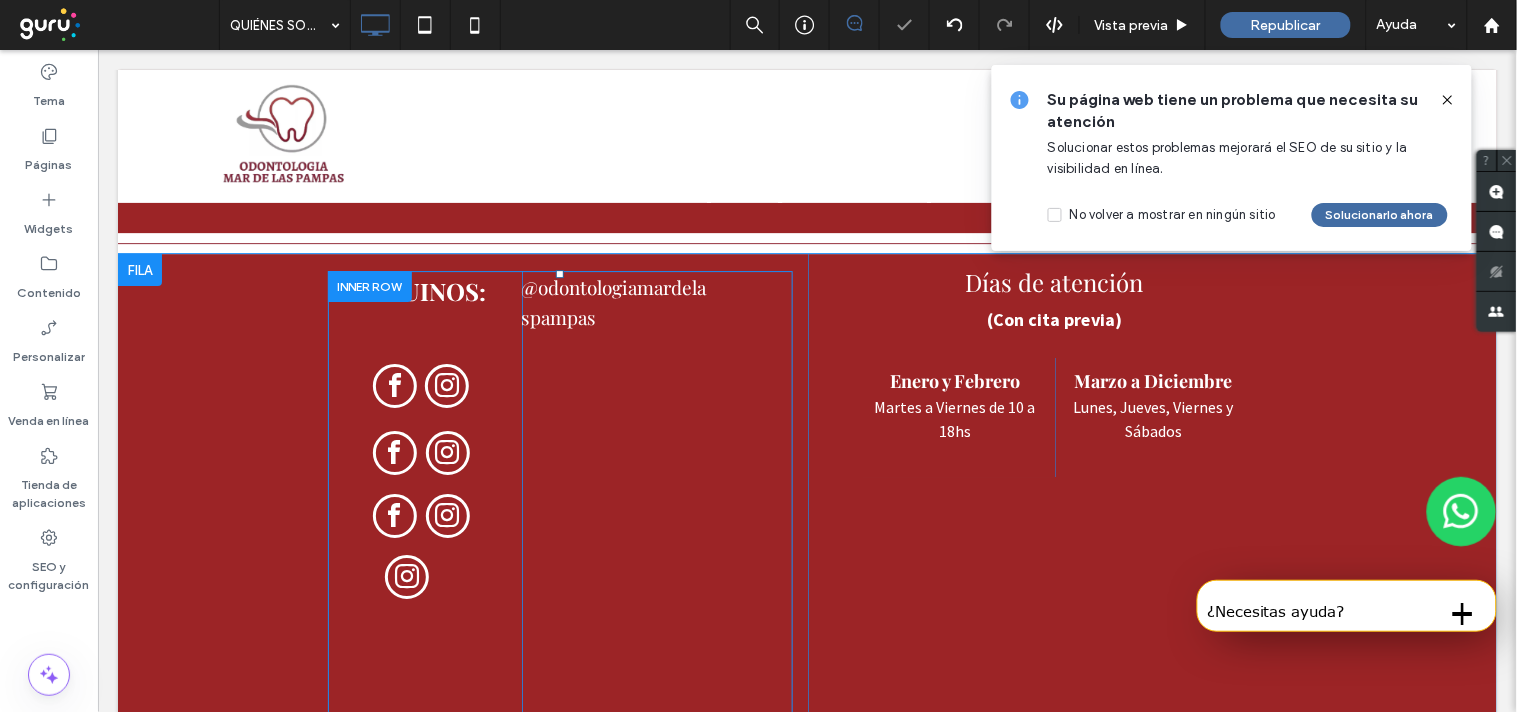 scroll, scrollTop: 7321, scrollLeft: 0, axis: vertical 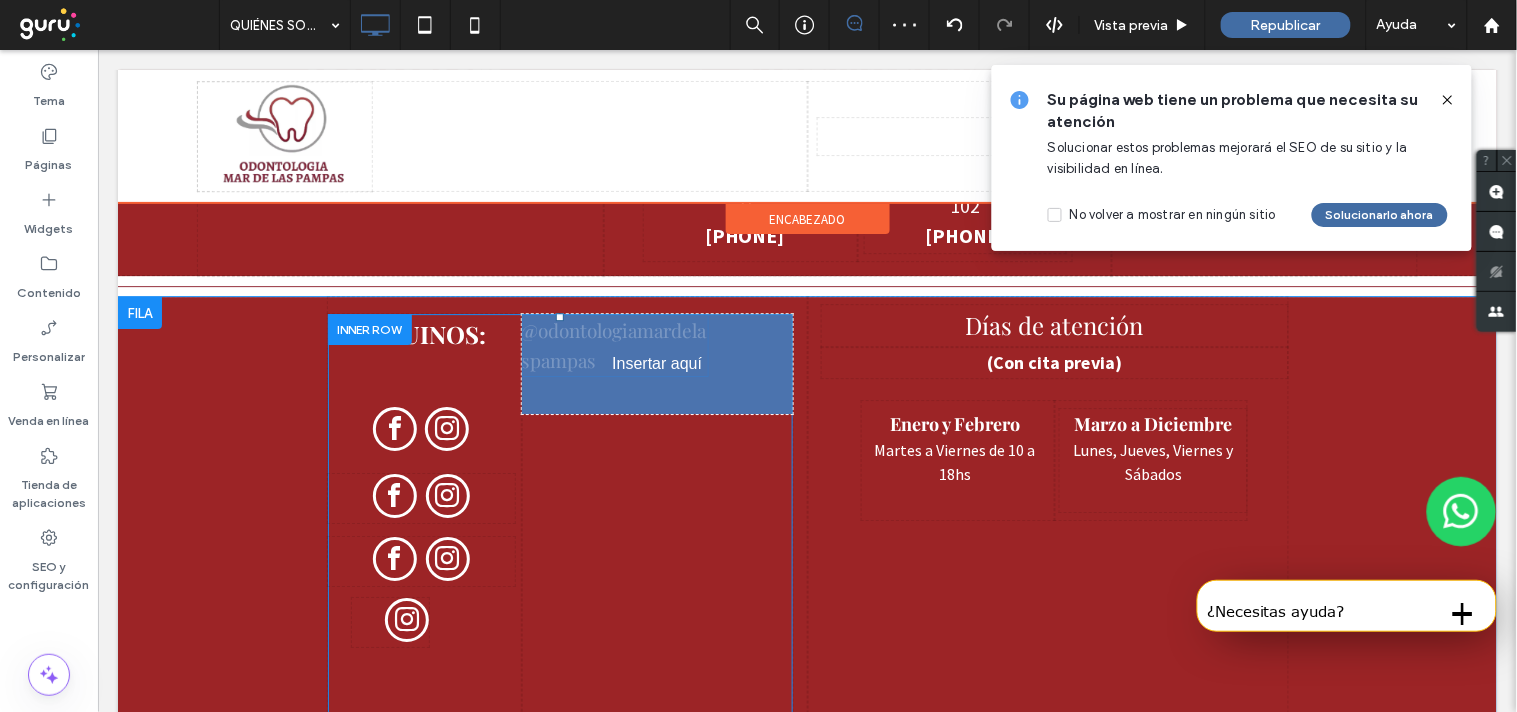 drag, startPoint x: 561, startPoint y: 334, endPoint x: 672, endPoint y: 429, distance: 146.1027 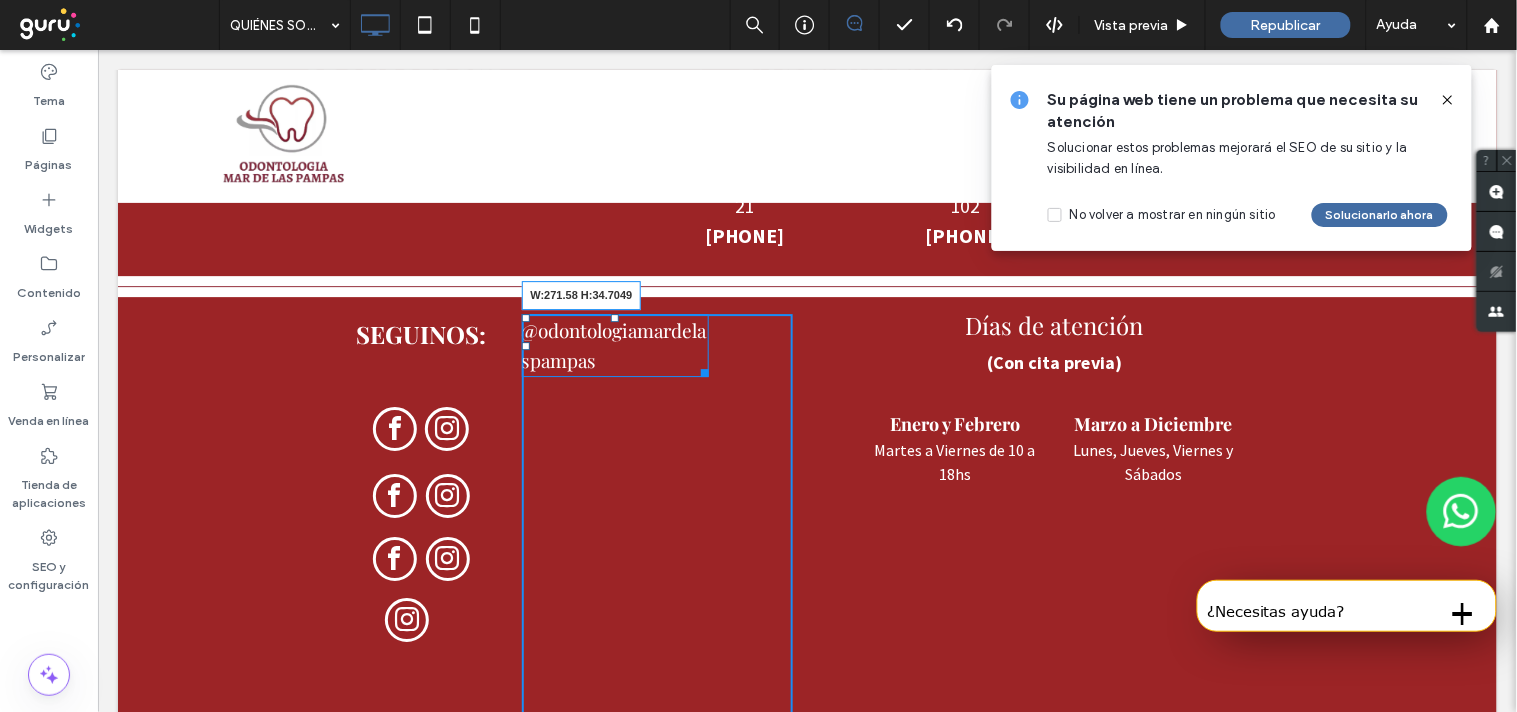 drag, startPoint x: 685, startPoint y: 373, endPoint x: 772, endPoint y: 364, distance: 87.46428 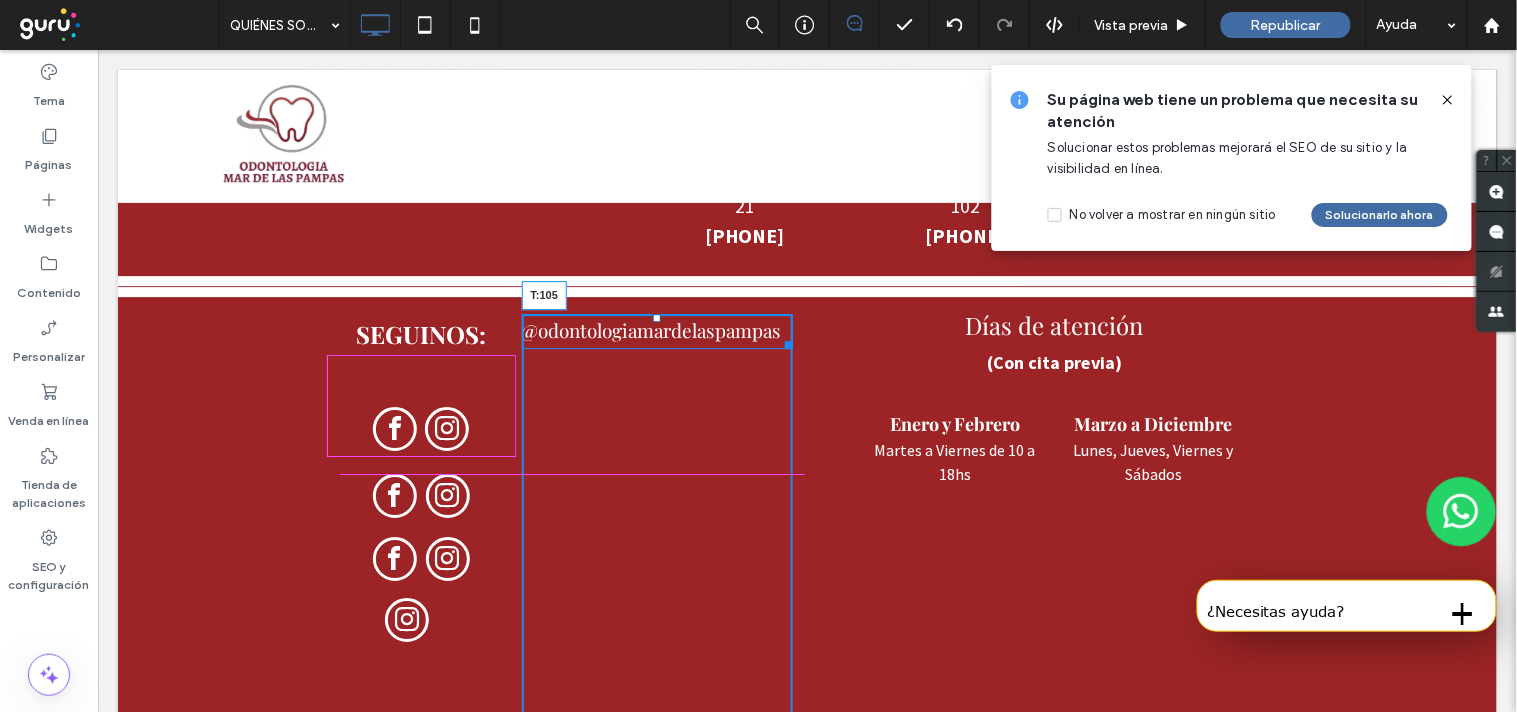 drag, startPoint x: 640, startPoint y: 314, endPoint x: 629, endPoint y: 416, distance: 102.59142 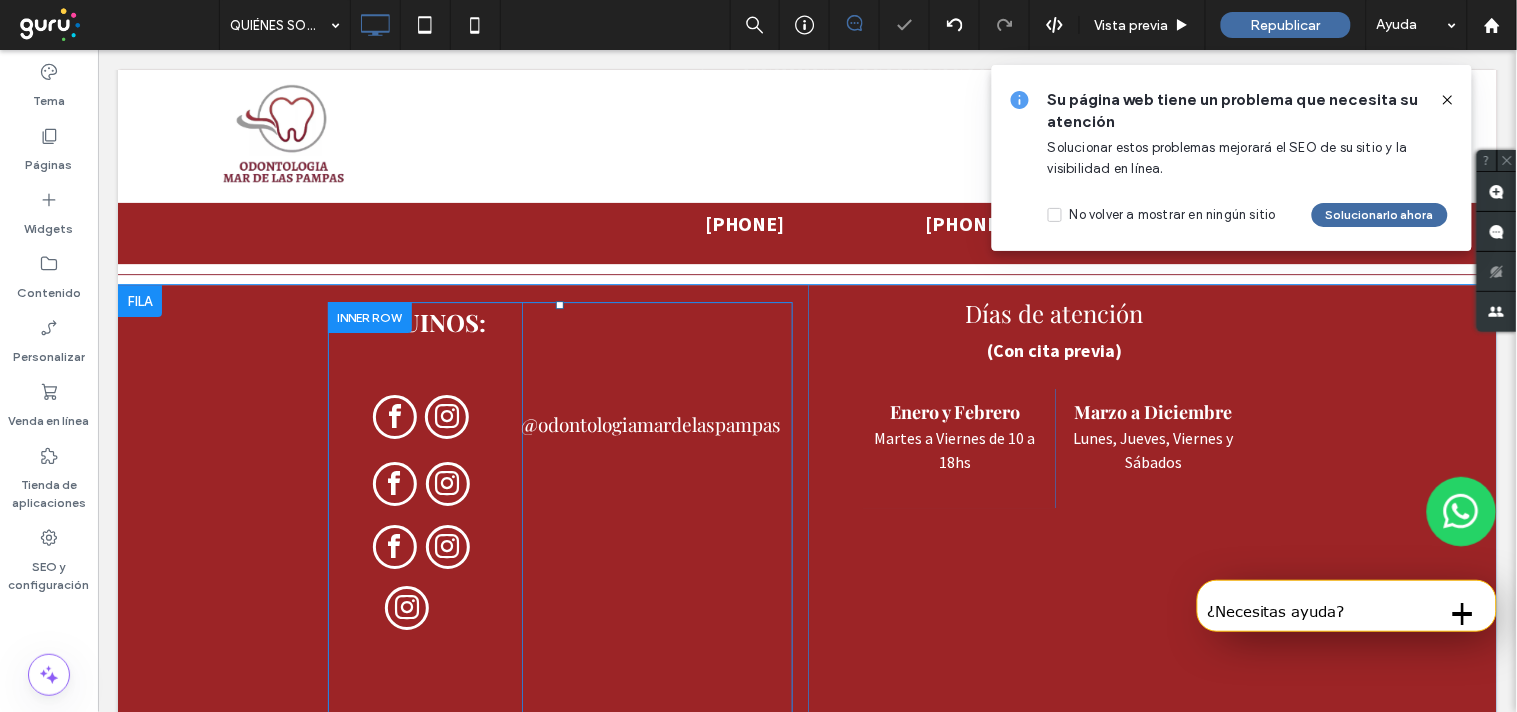 scroll, scrollTop: 14, scrollLeft: 0, axis: vertical 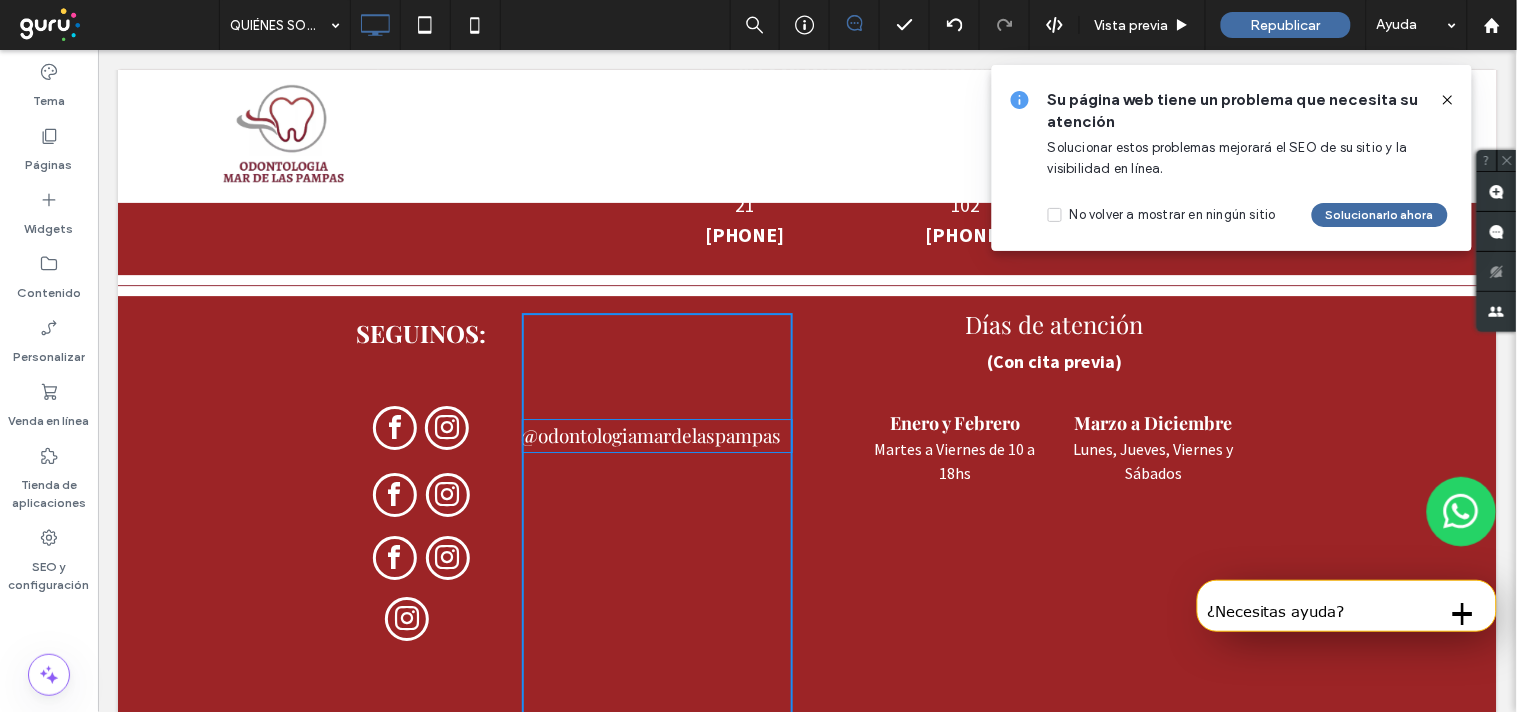 drag, startPoint x: 596, startPoint y: 496, endPoint x: 606, endPoint y: 434, distance: 62.801273 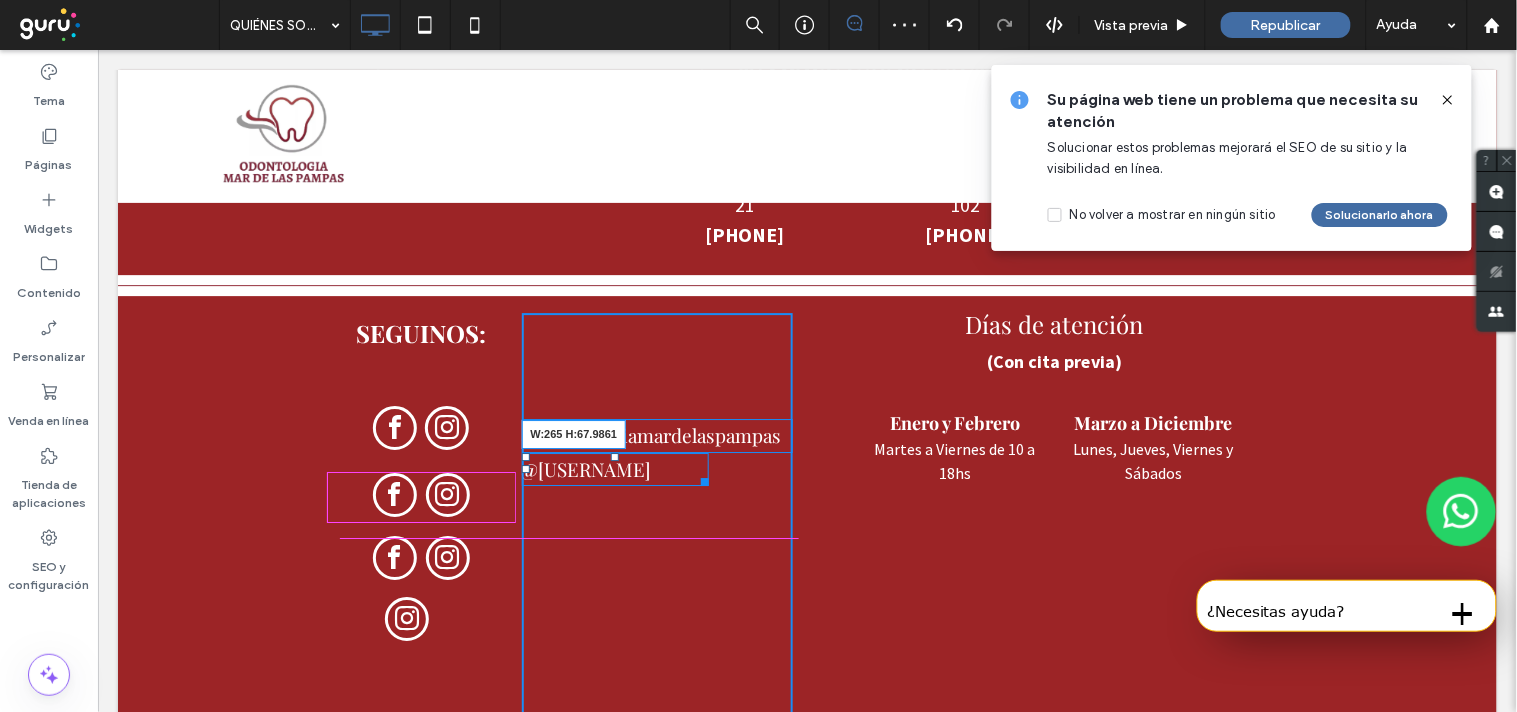 drag, startPoint x: 684, startPoint y: 511, endPoint x: 780, endPoint y: 535, distance: 98.95454 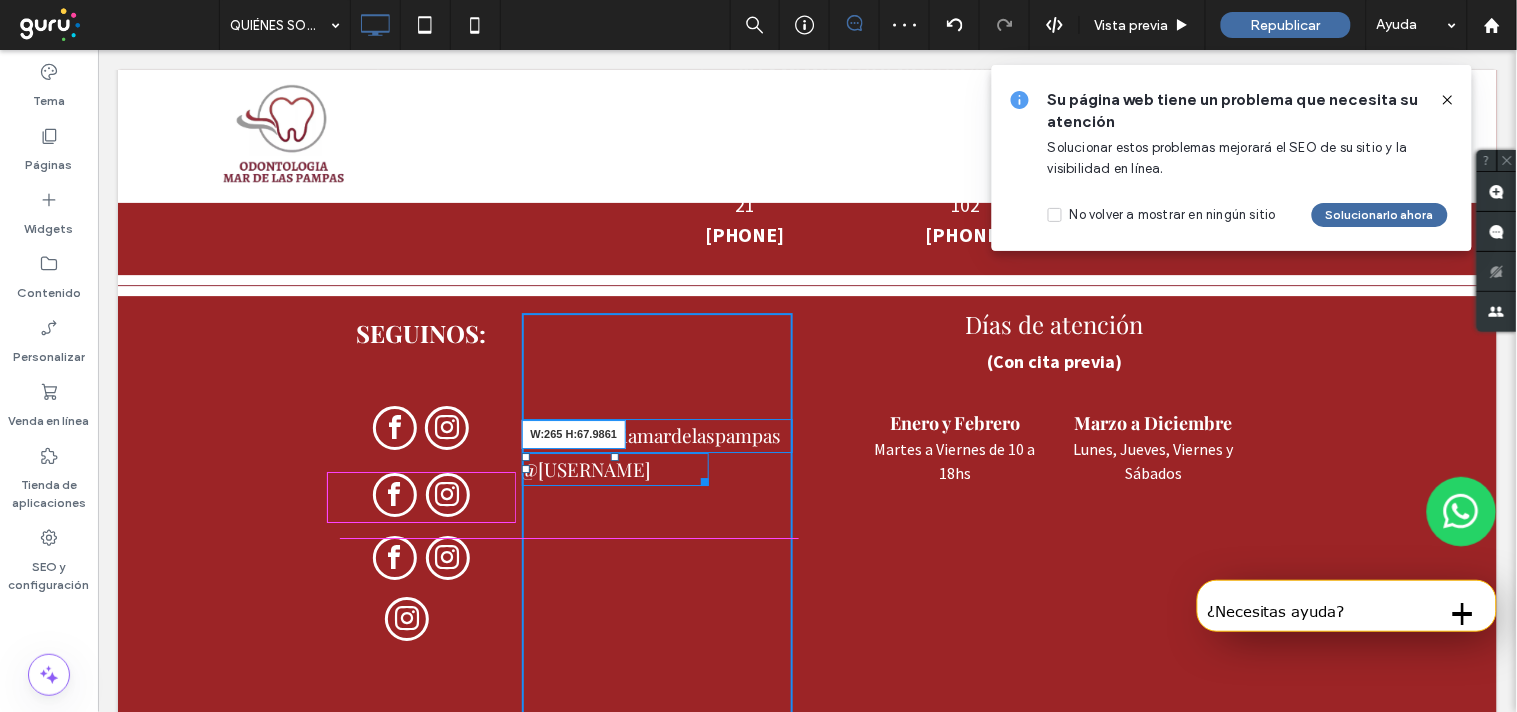 click on "@[USERNAME] W:265 H:67.9861" at bounding box center [614, 469] 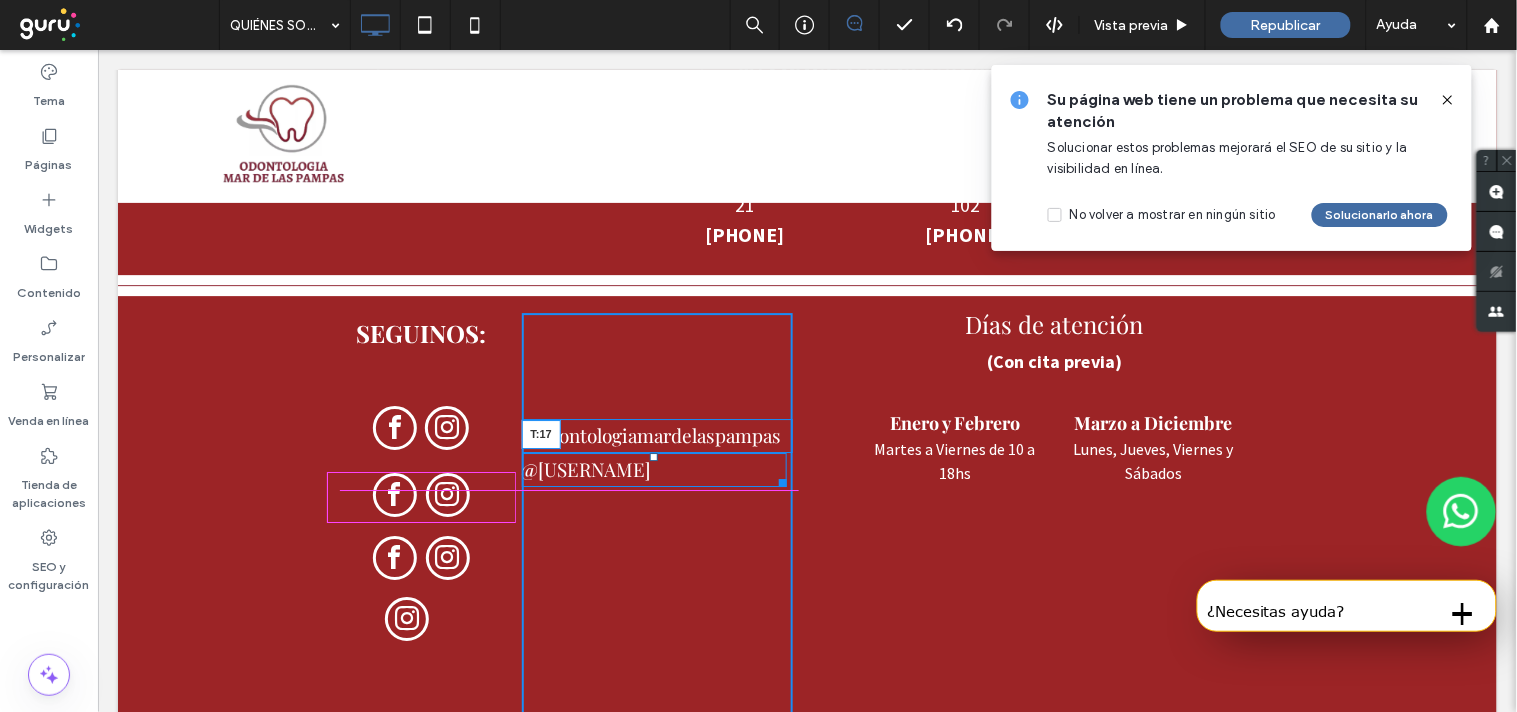 drag, startPoint x: 635, startPoint y: 453, endPoint x: 727, endPoint y: 532, distance: 121.264175 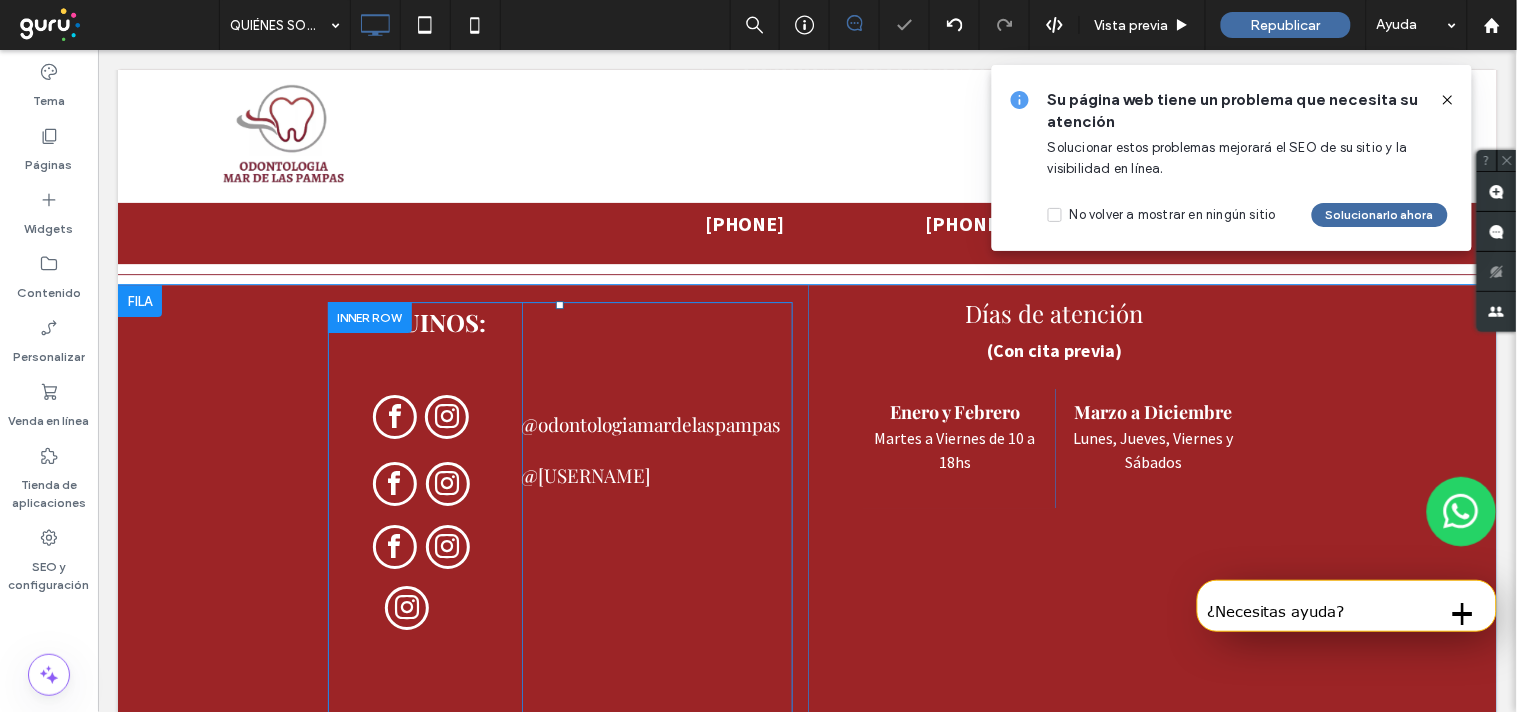scroll, scrollTop: 14, scrollLeft: 0, axis: vertical 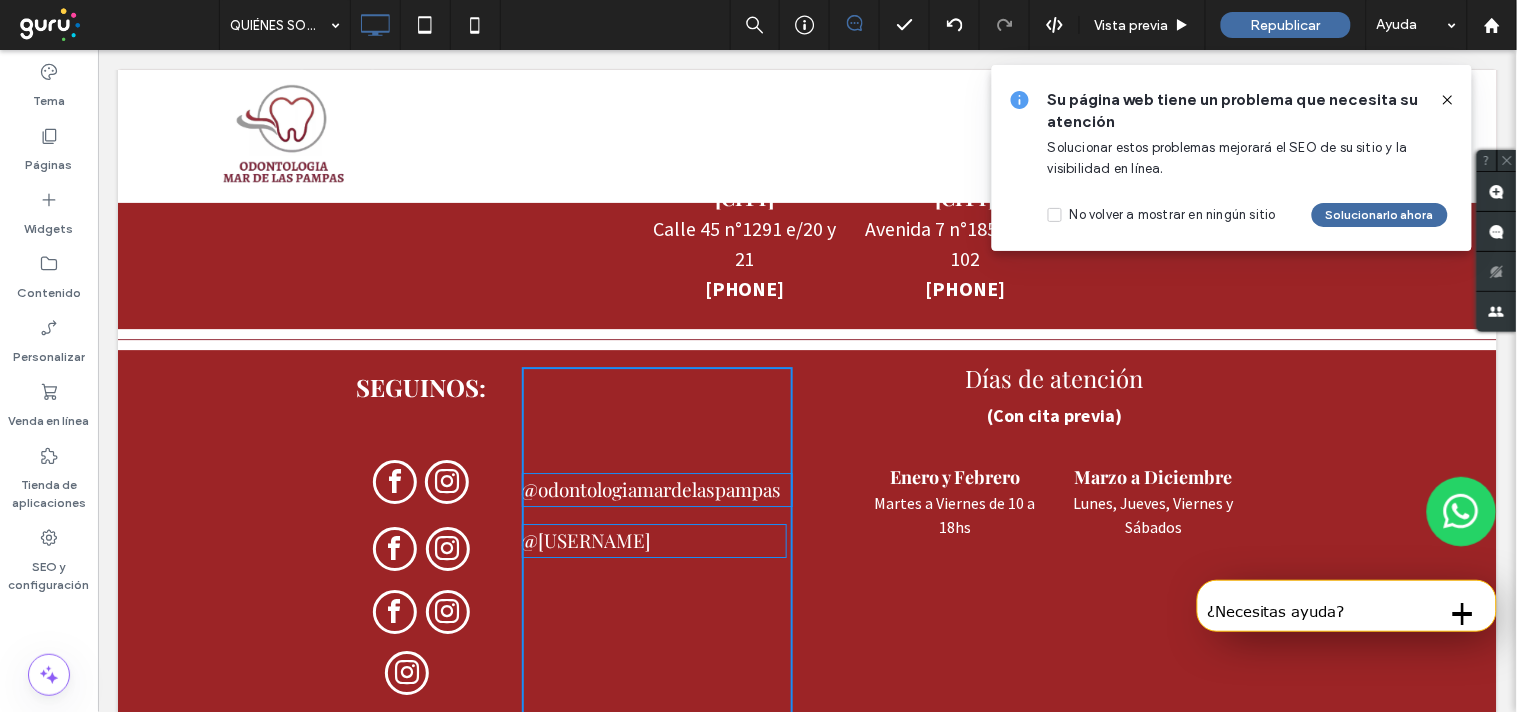 drag, startPoint x: 633, startPoint y: 490, endPoint x: 715, endPoint y: 622, distance: 155.39627 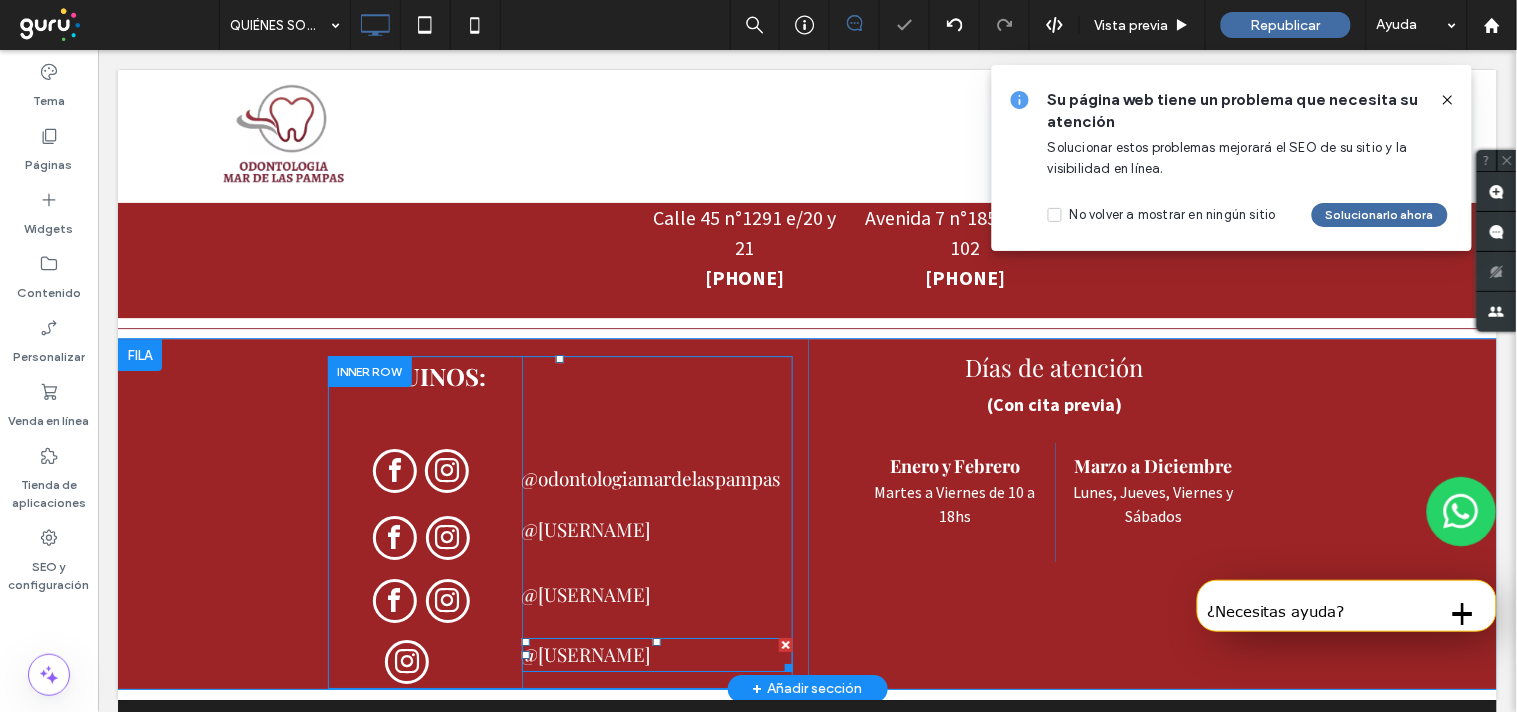 scroll, scrollTop: 14, scrollLeft: 0, axis: vertical 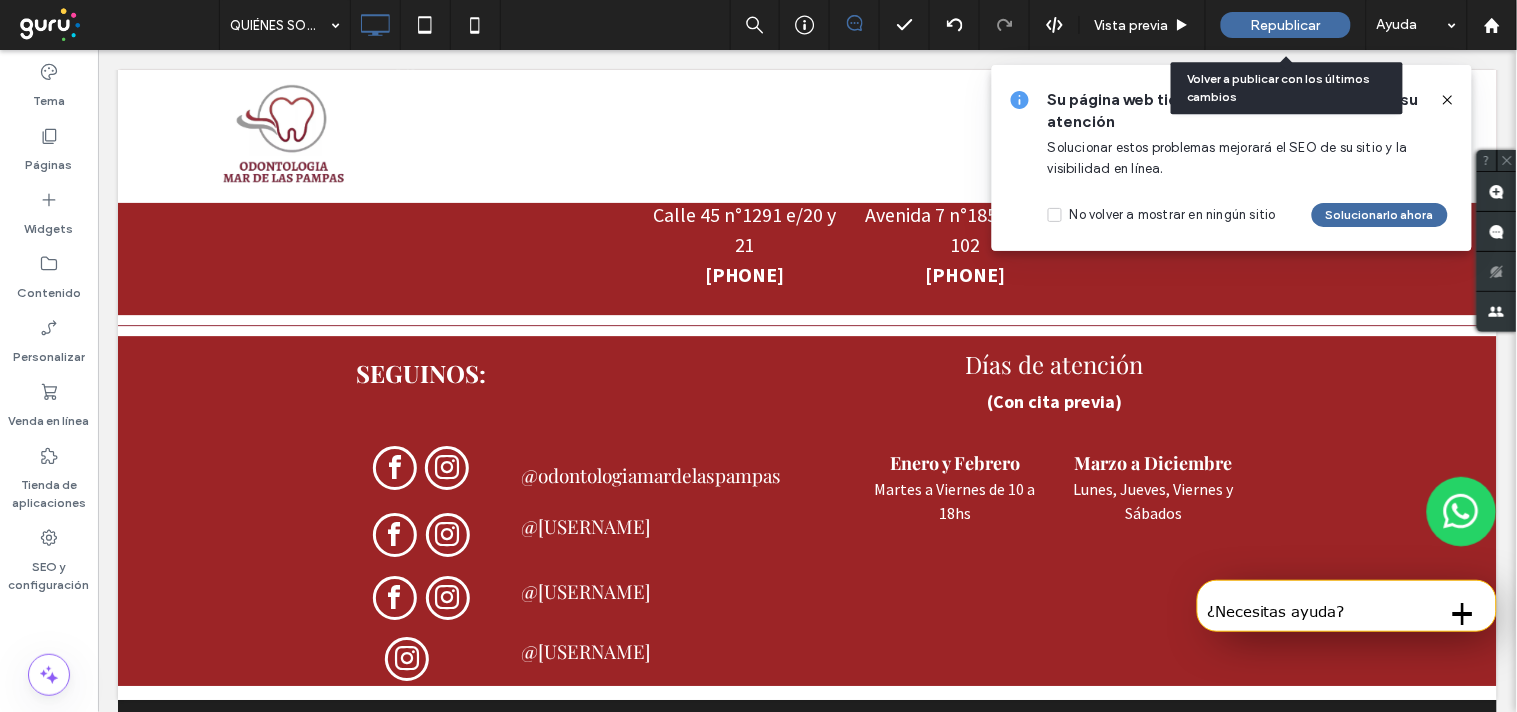 click on "Republicar" at bounding box center [1286, 25] 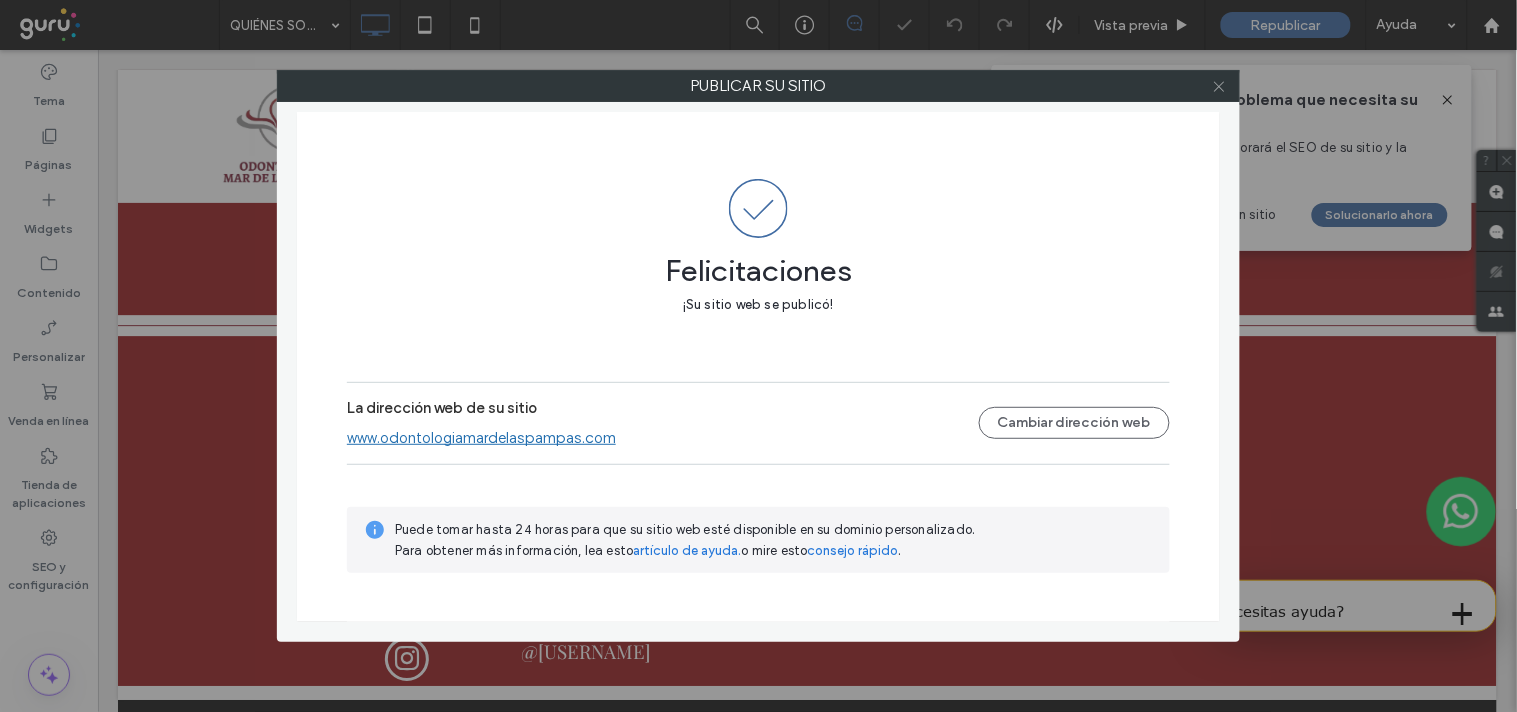 click 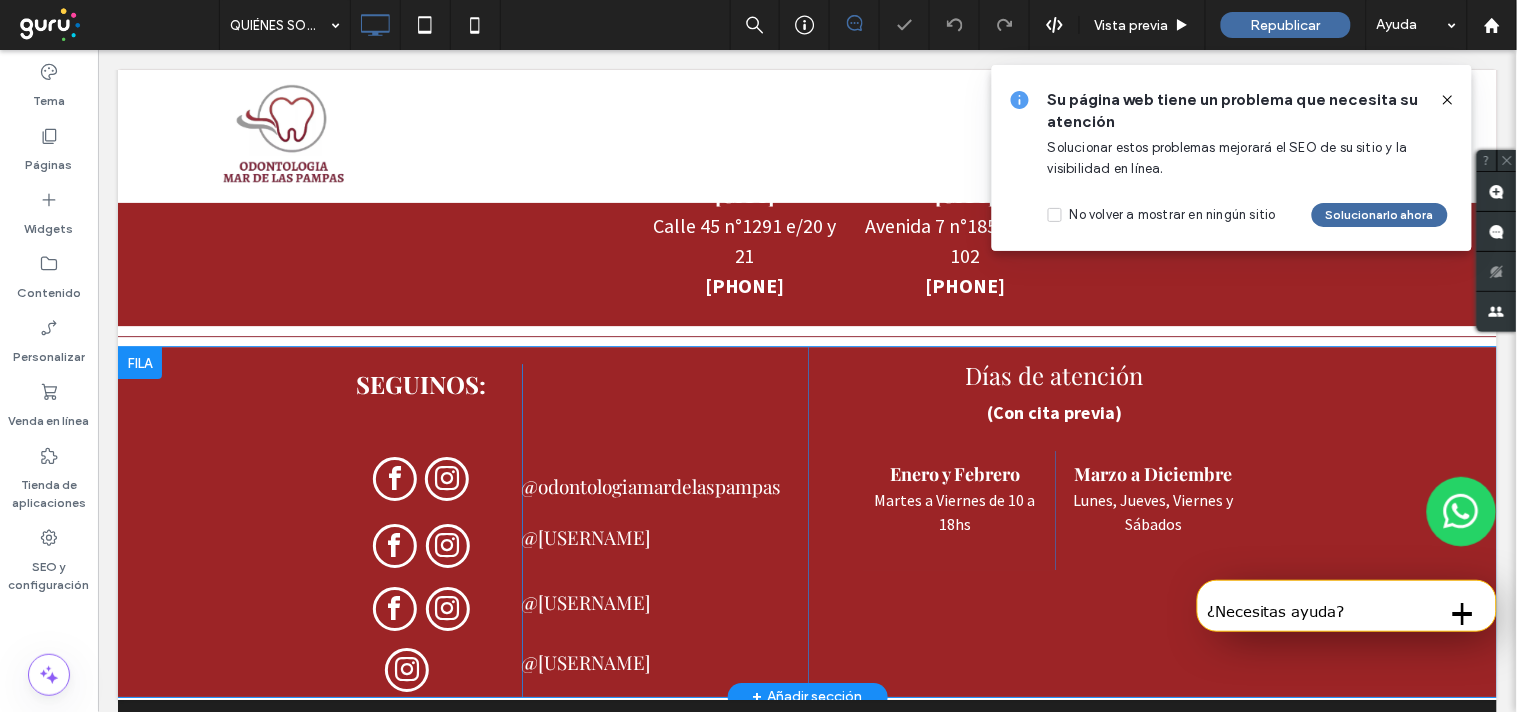scroll, scrollTop: 0, scrollLeft: 0, axis: both 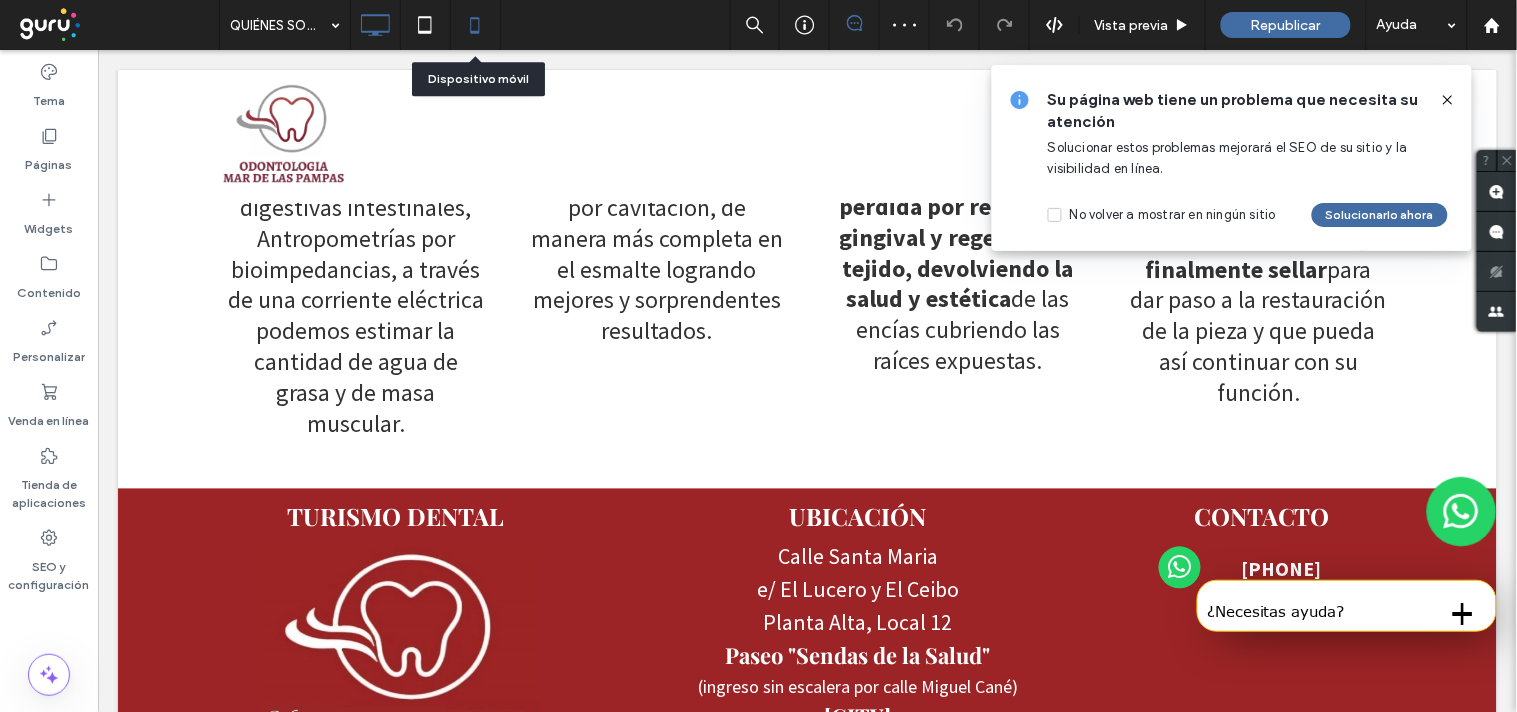 click 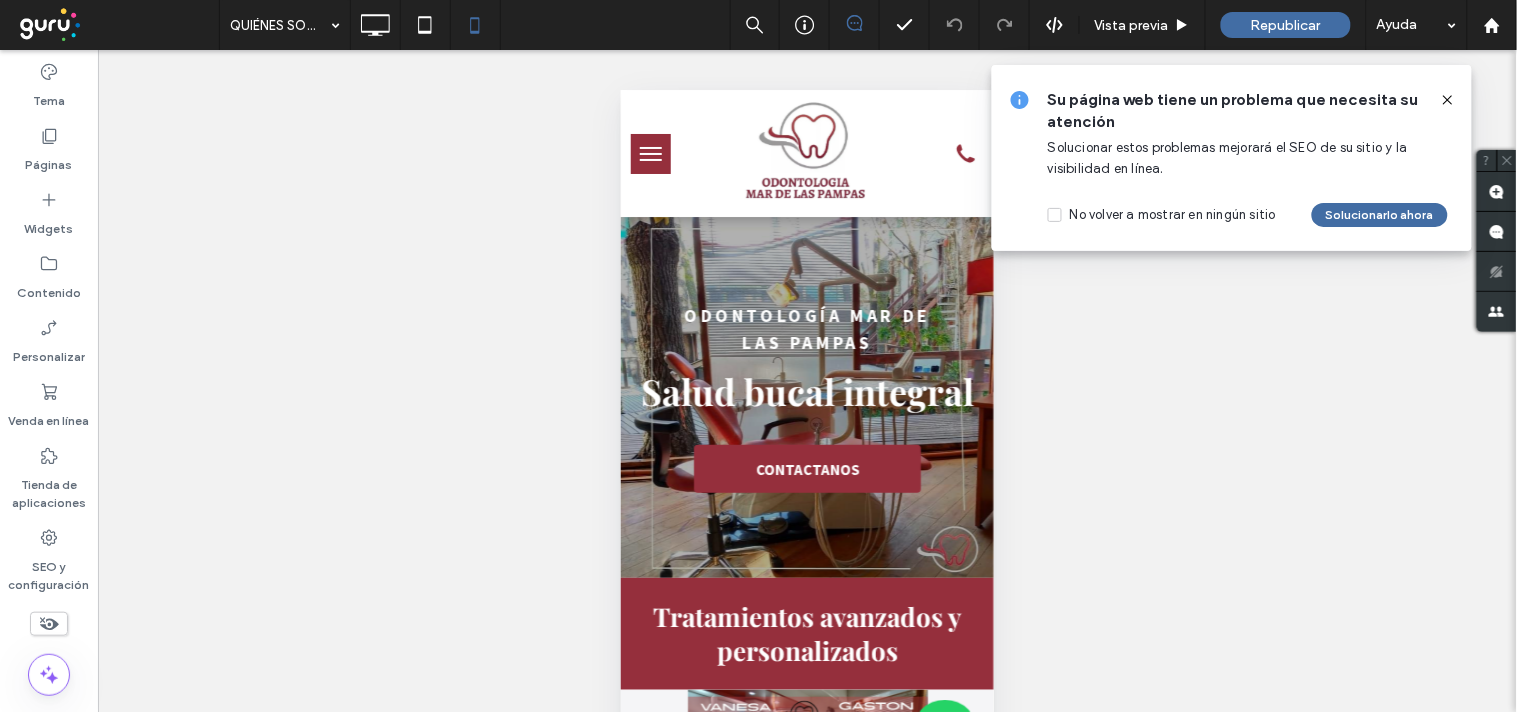 scroll, scrollTop: 0, scrollLeft: 0, axis: both 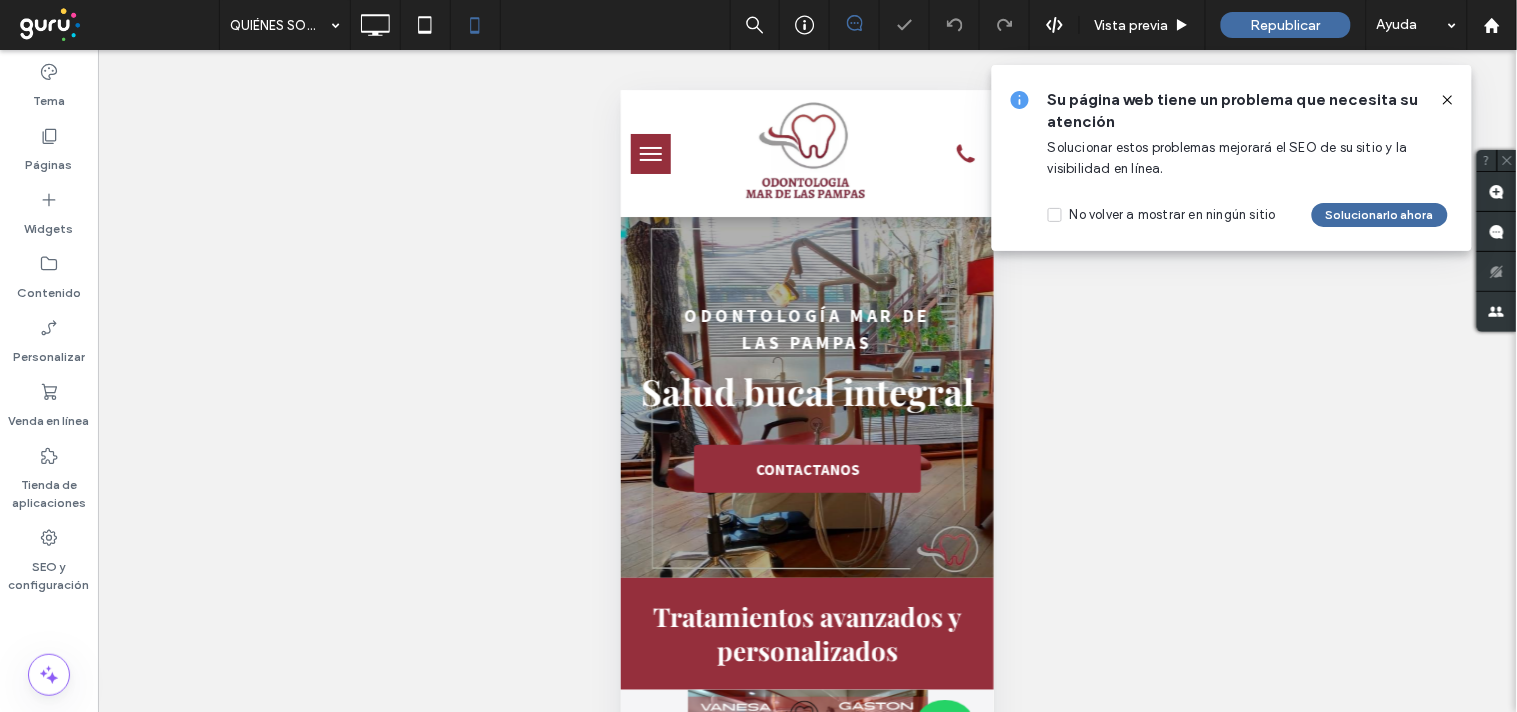 click 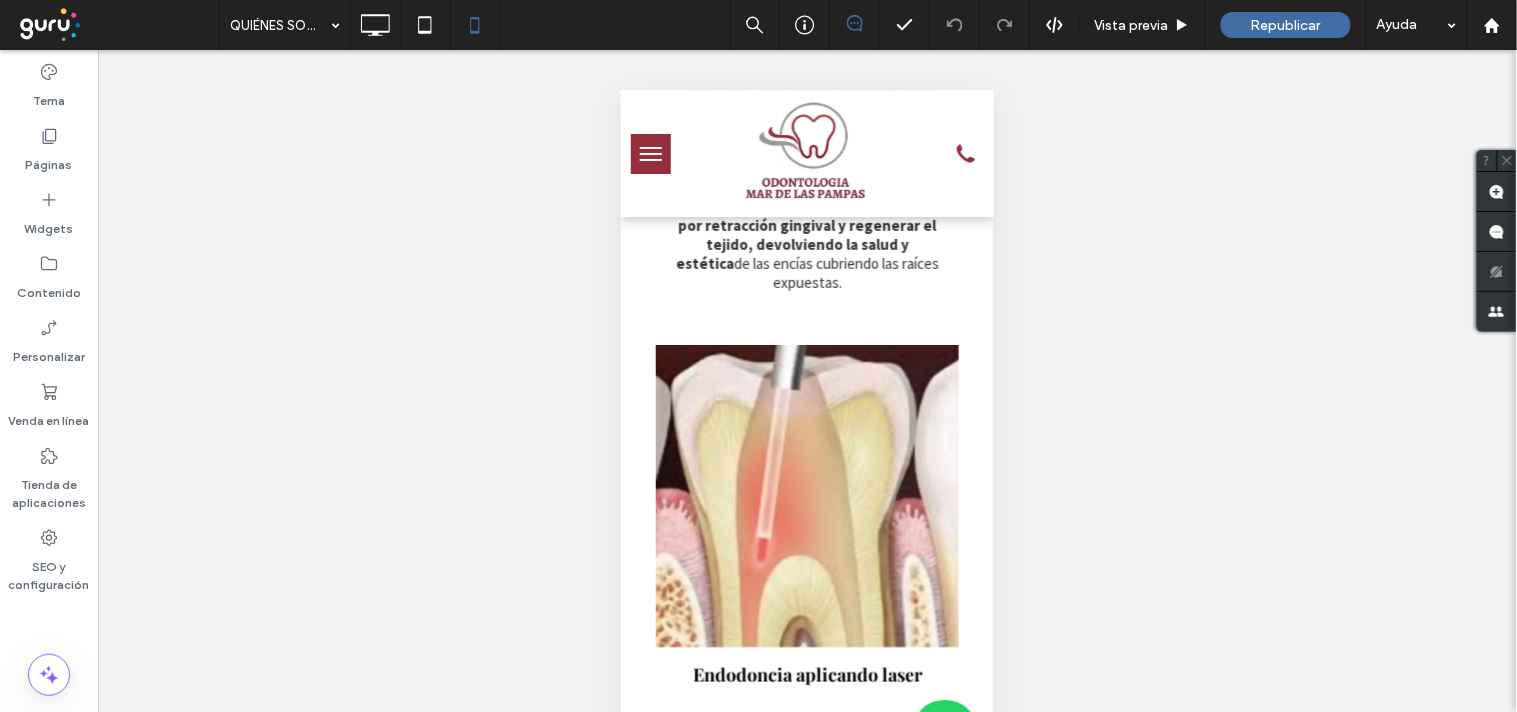 scroll, scrollTop: 12346, scrollLeft: 0, axis: vertical 